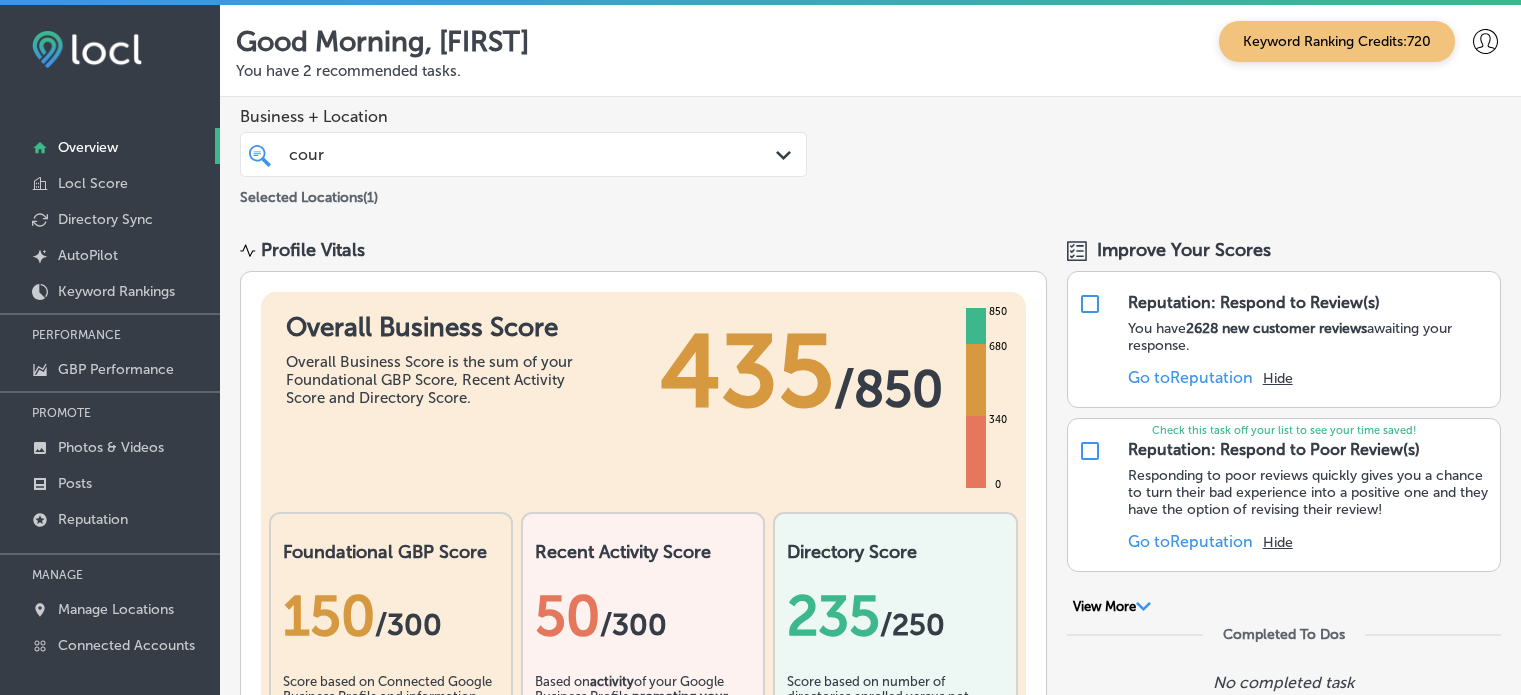 scroll, scrollTop: 0, scrollLeft: 0, axis: both 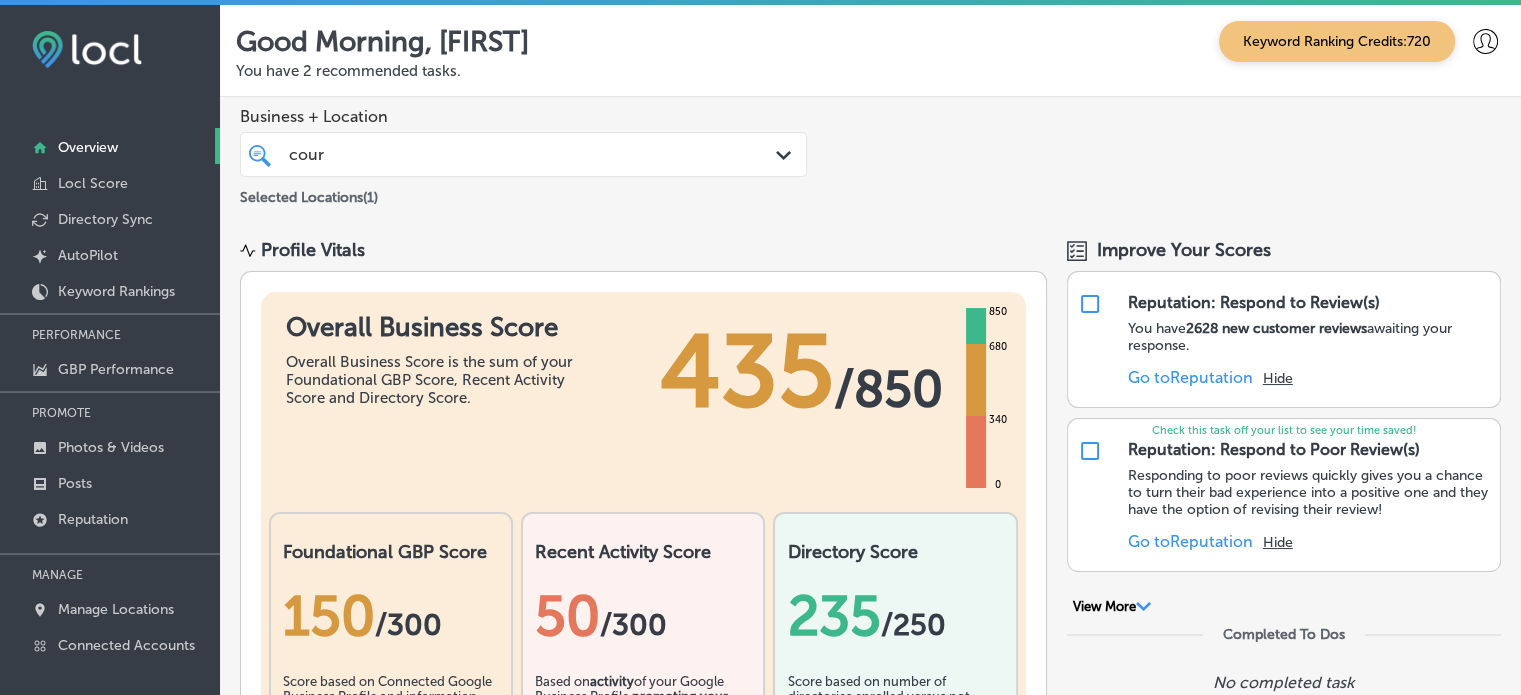 click at bounding box center [87, 49] 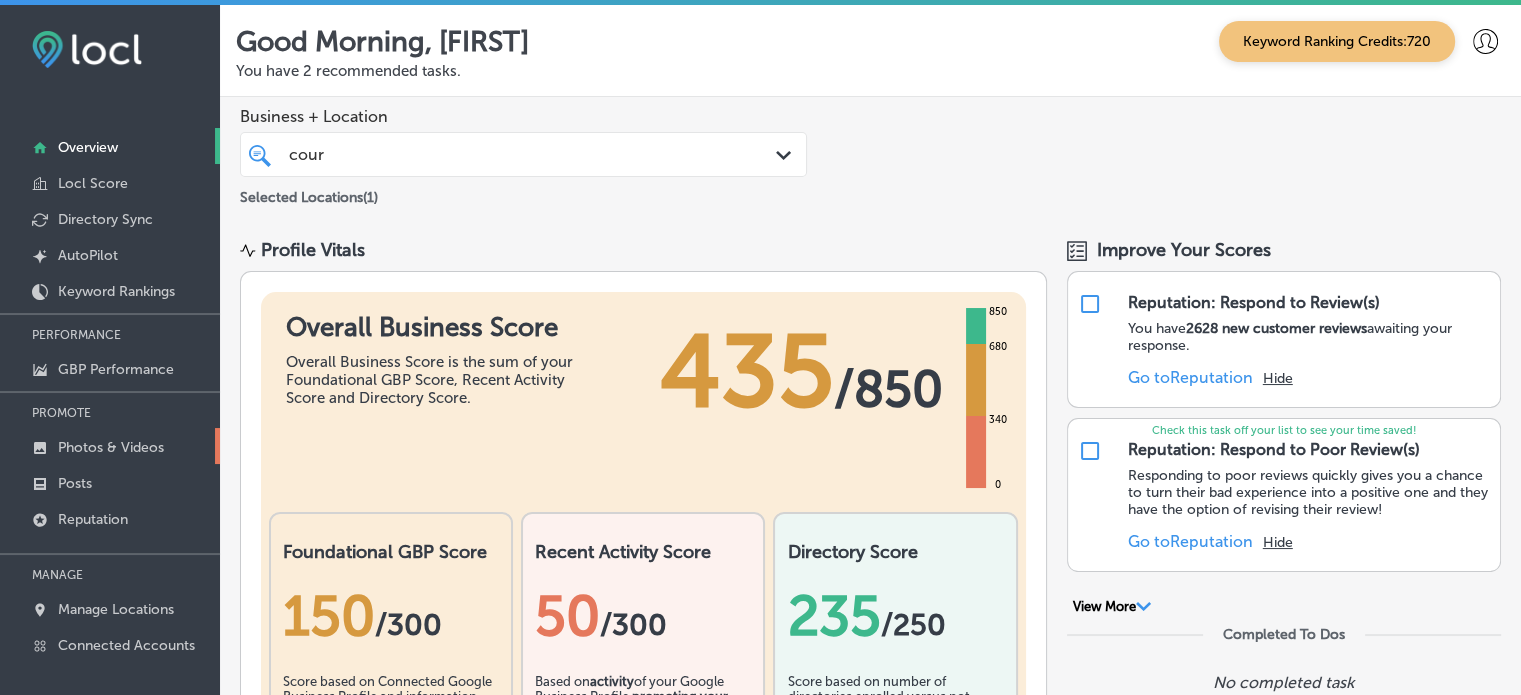 click on "Photos & Videos" at bounding box center [111, 447] 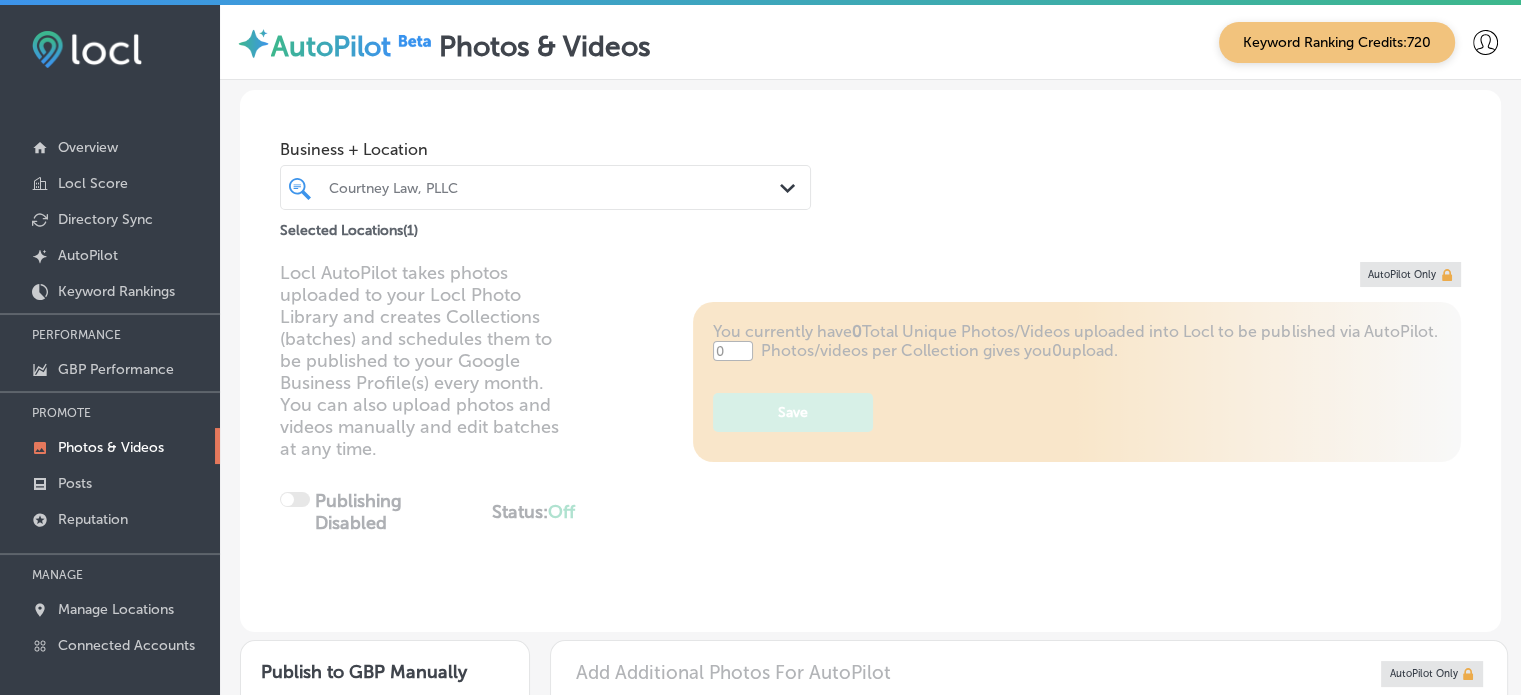 type on "5" 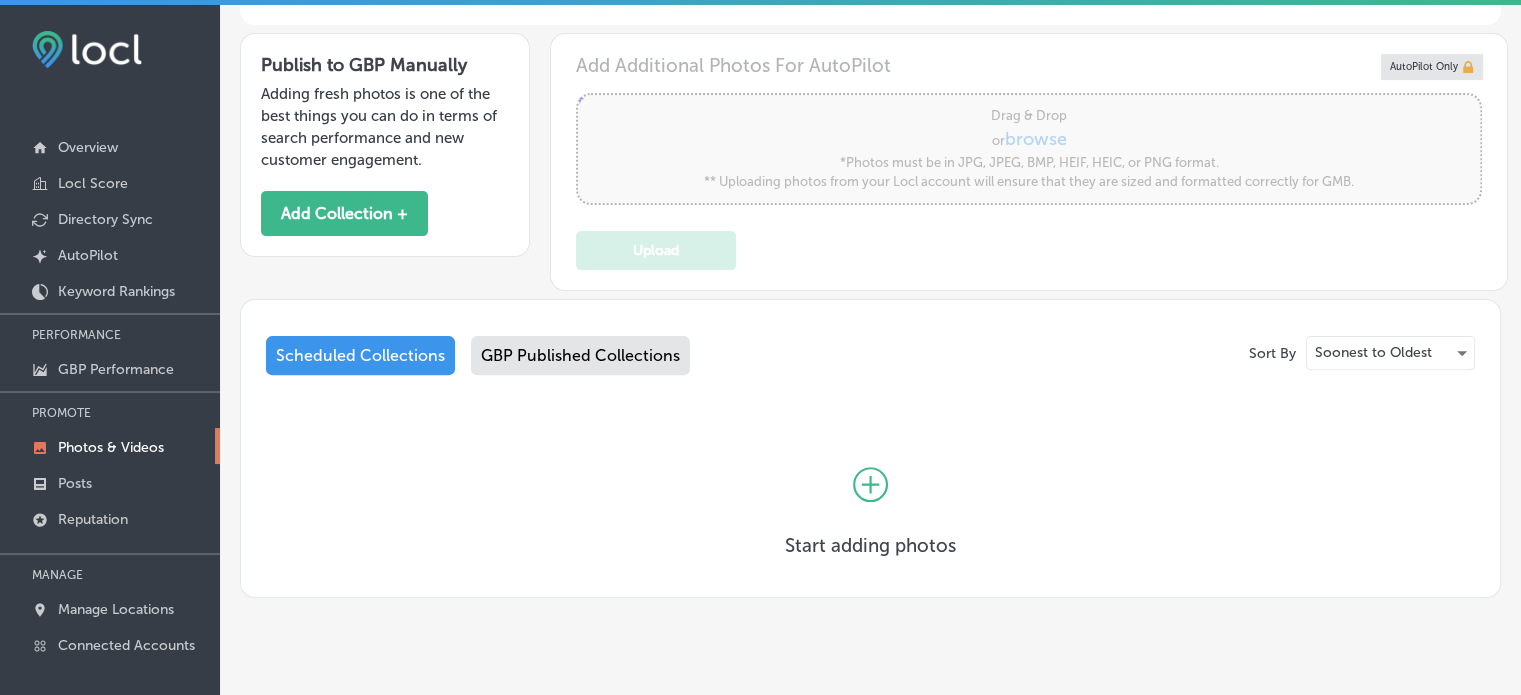scroll, scrollTop: 0, scrollLeft: 0, axis: both 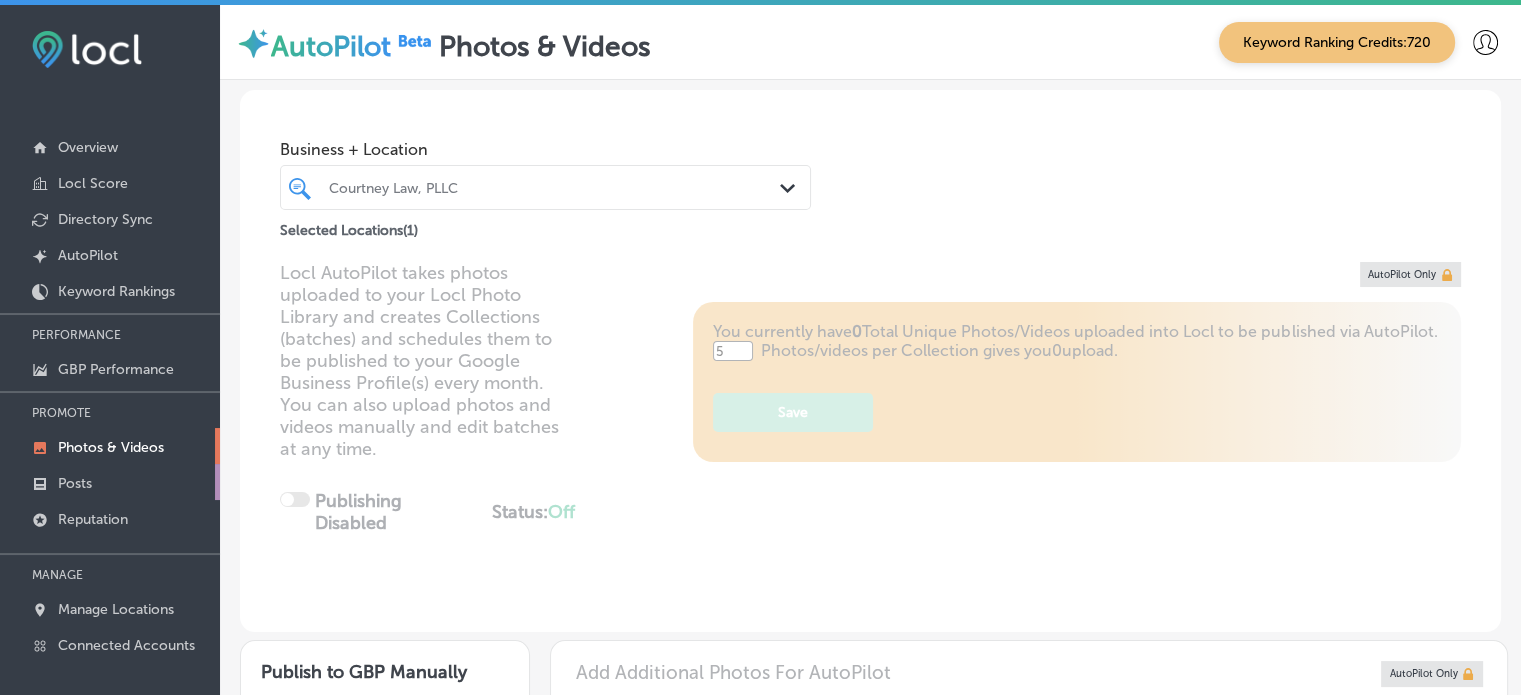 click on "Posts" at bounding box center (75, 483) 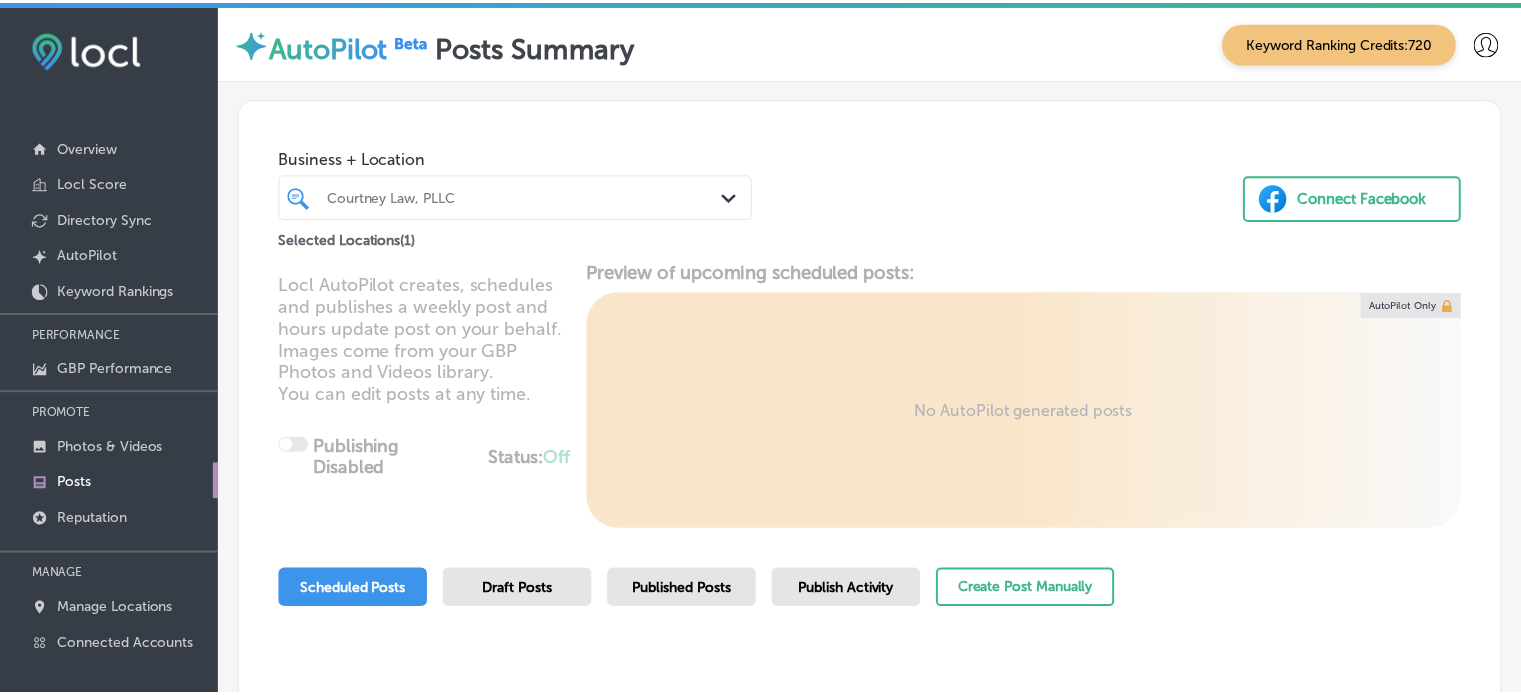 scroll, scrollTop: 223, scrollLeft: 0, axis: vertical 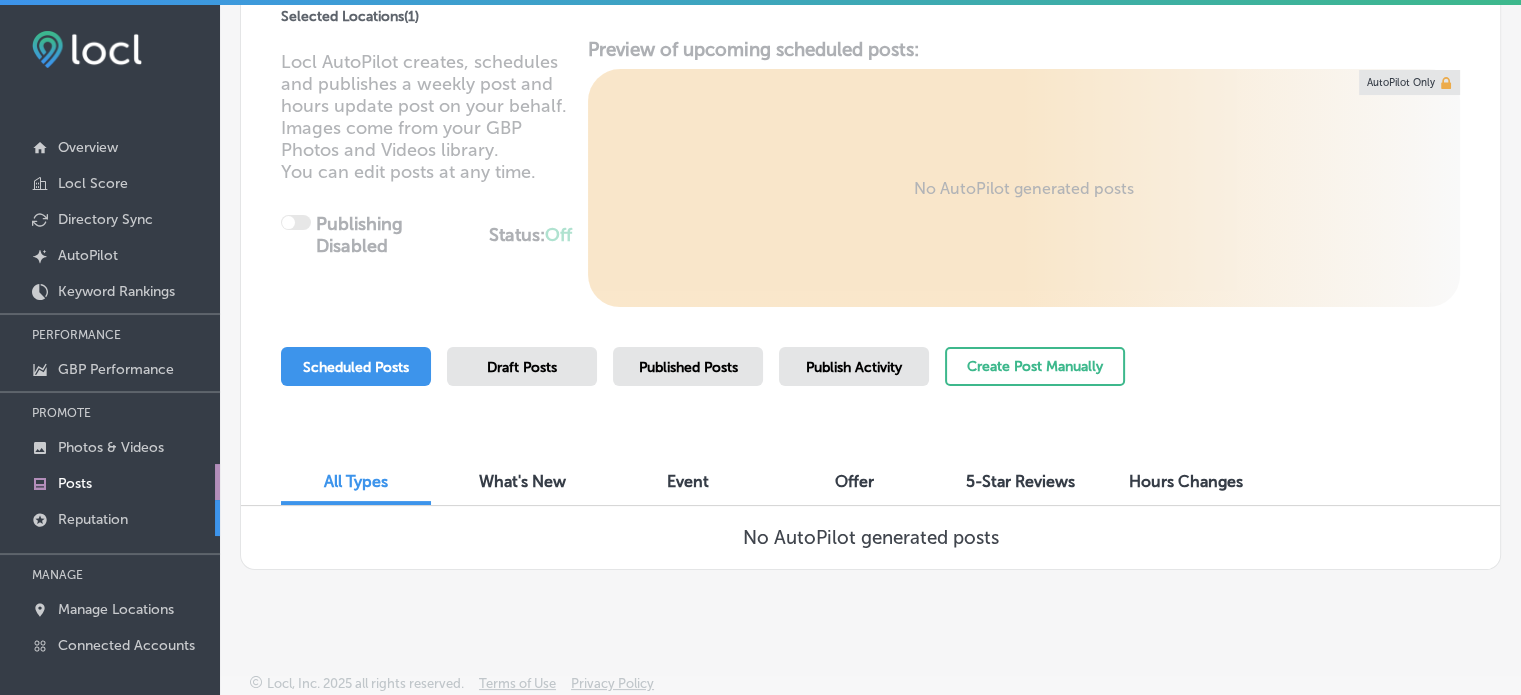 click on "Reputation" at bounding box center [93, 519] 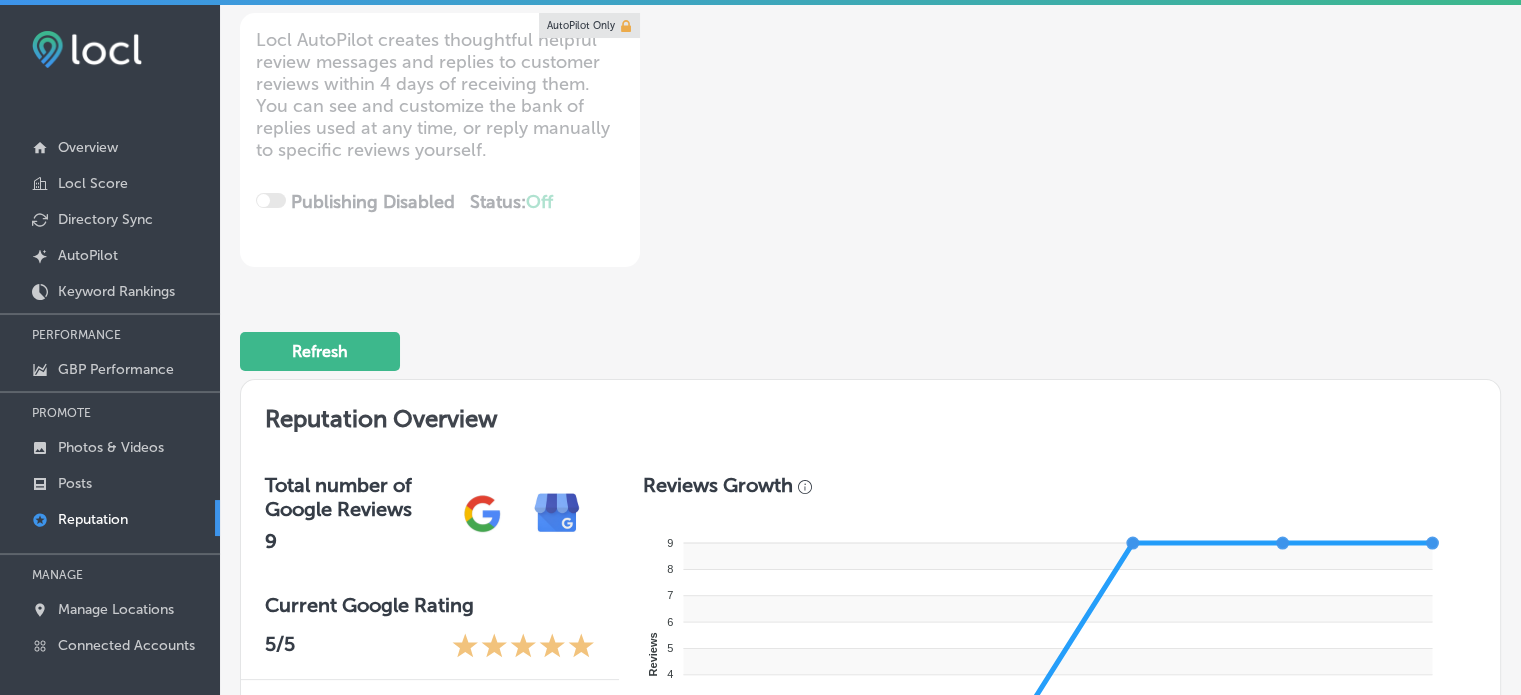 scroll, scrollTop: 999, scrollLeft: 0, axis: vertical 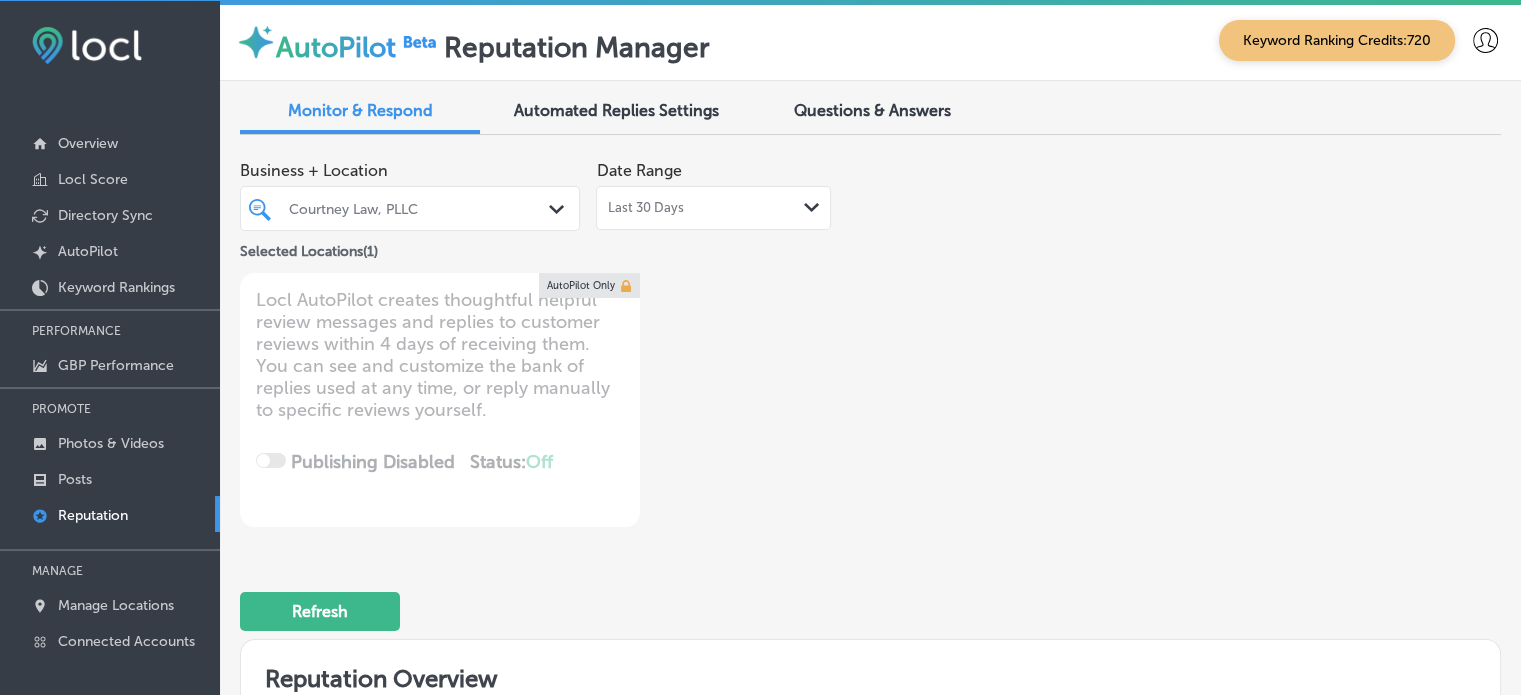 click on "Last 30 Days
Path
Created with Sketch." at bounding box center (713, 208) 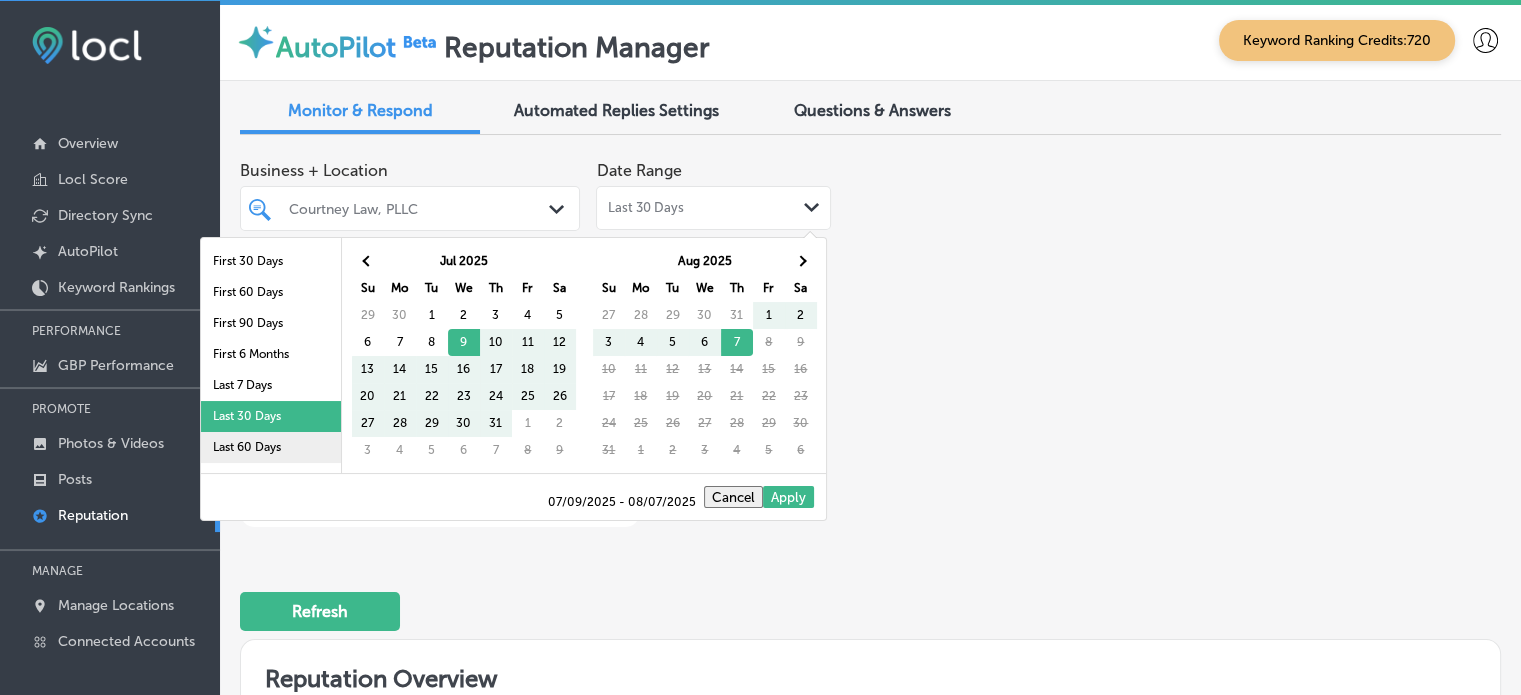 scroll, scrollTop: 40, scrollLeft: 0, axis: vertical 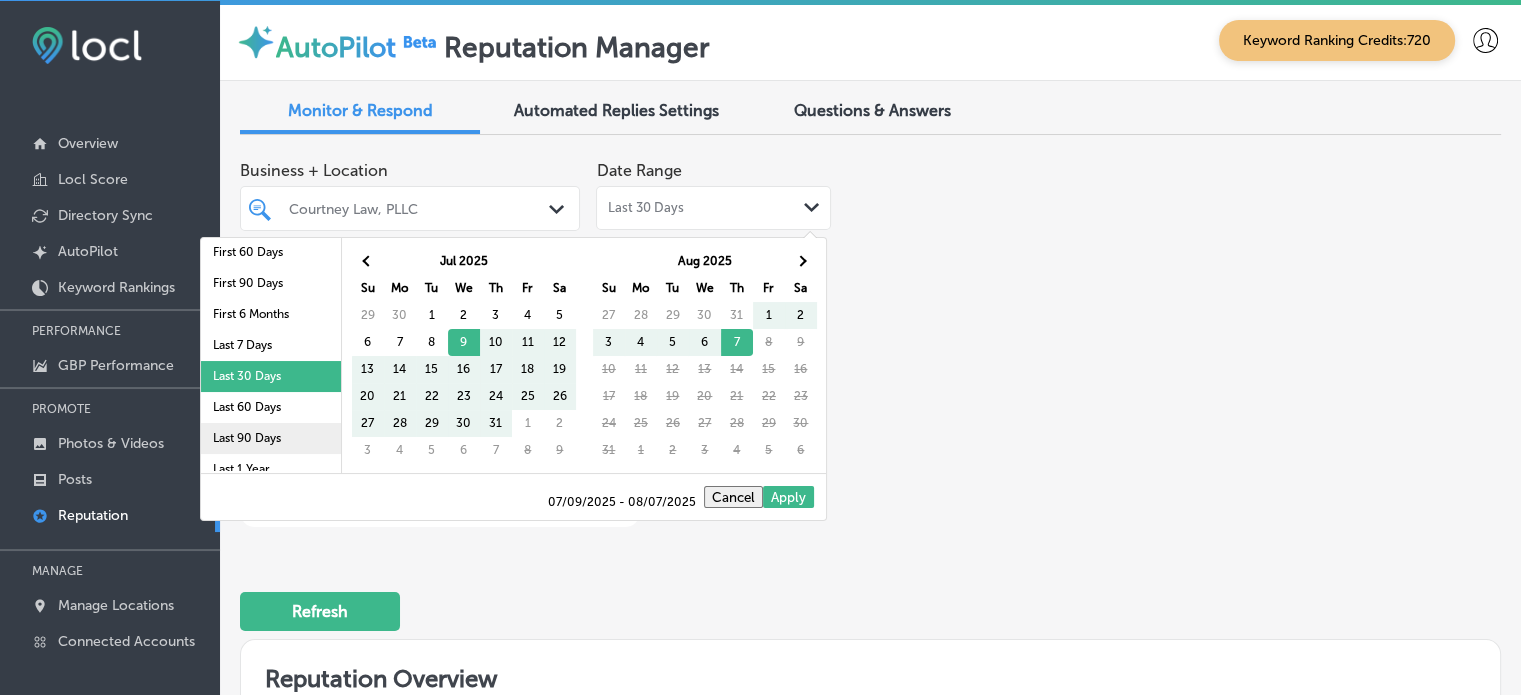 click on "Last 90 Days" at bounding box center [271, 438] 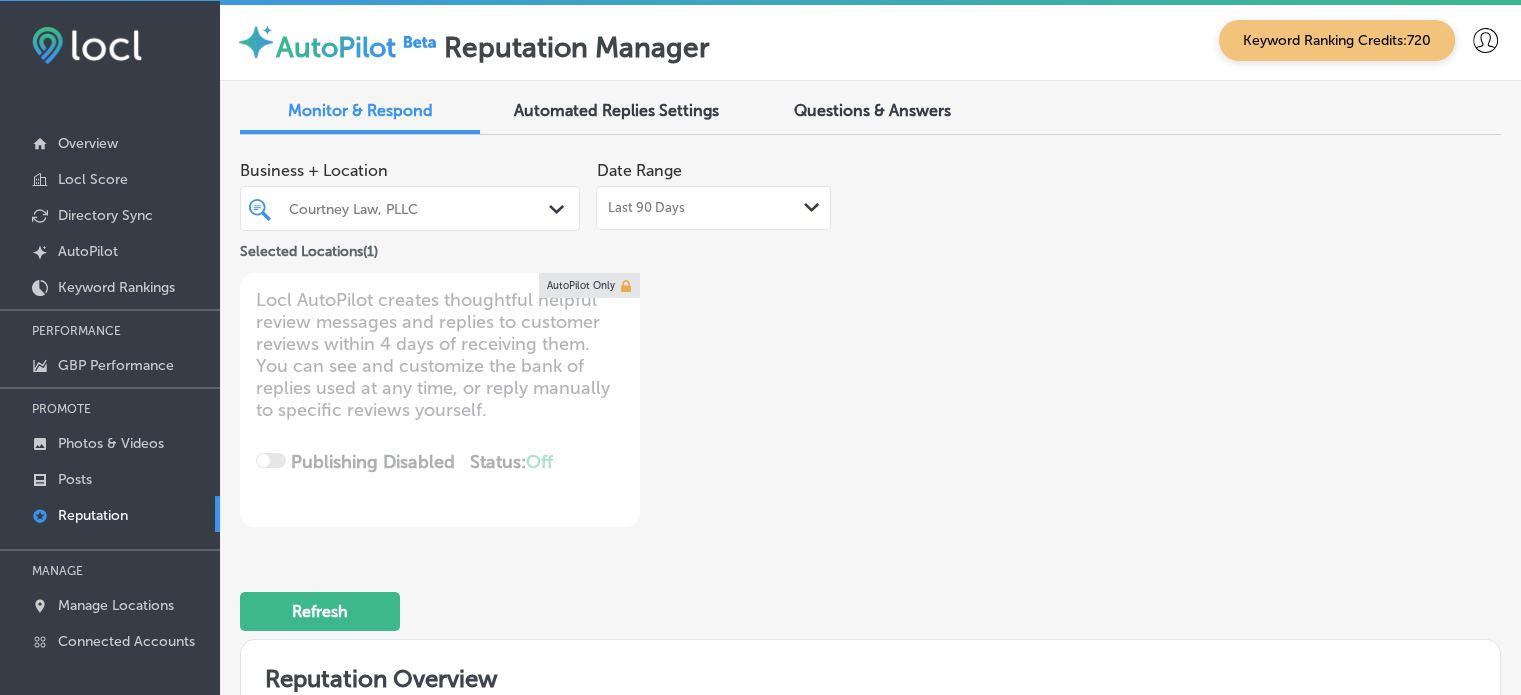 type on "x" 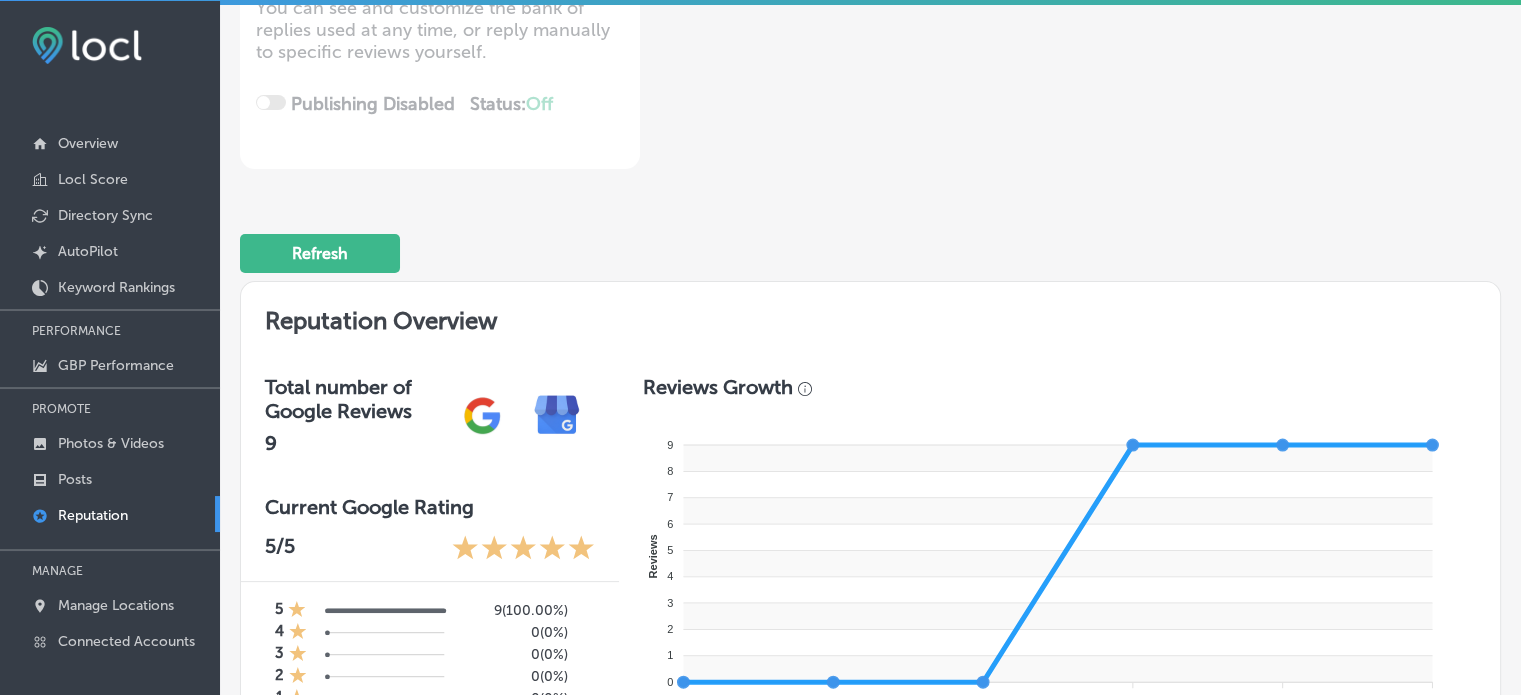 scroll, scrollTop: 0, scrollLeft: 0, axis: both 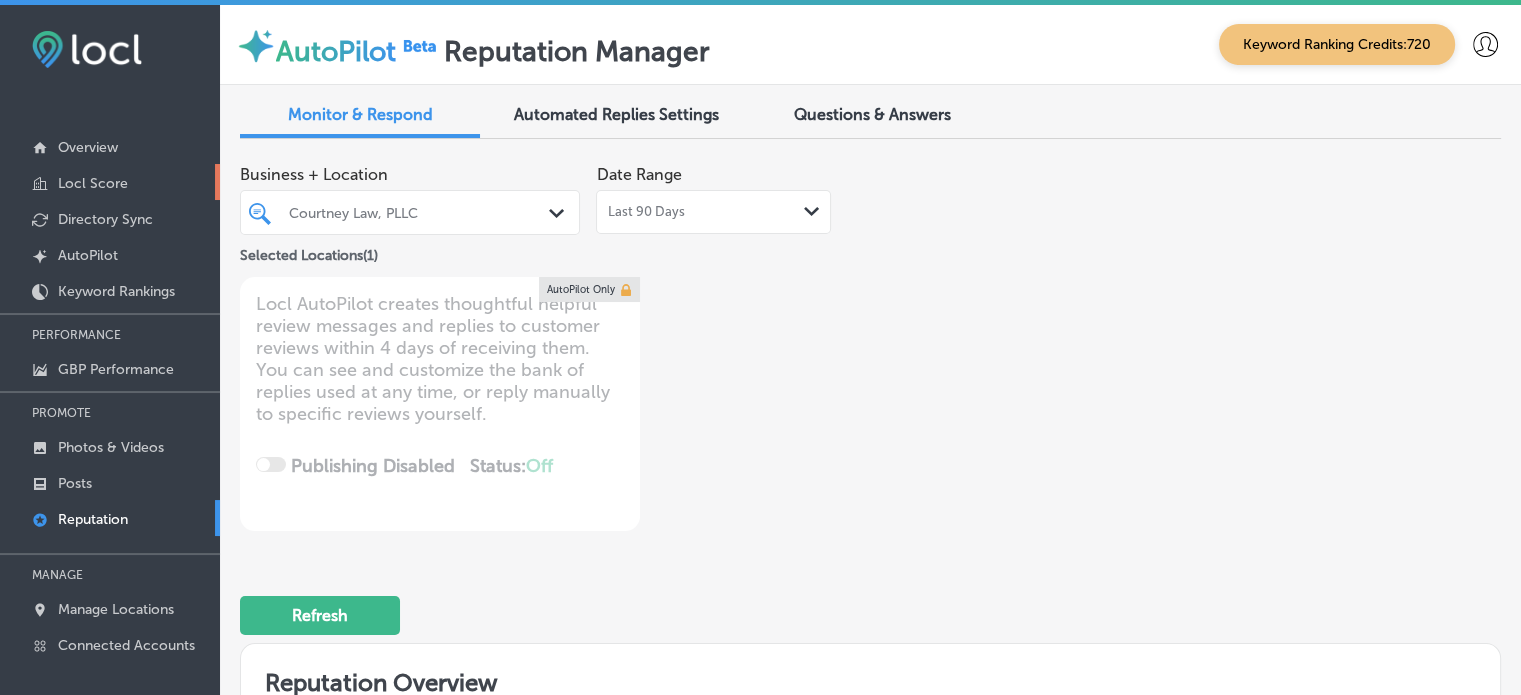 click on "Locl Score" at bounding box center [93, 183] 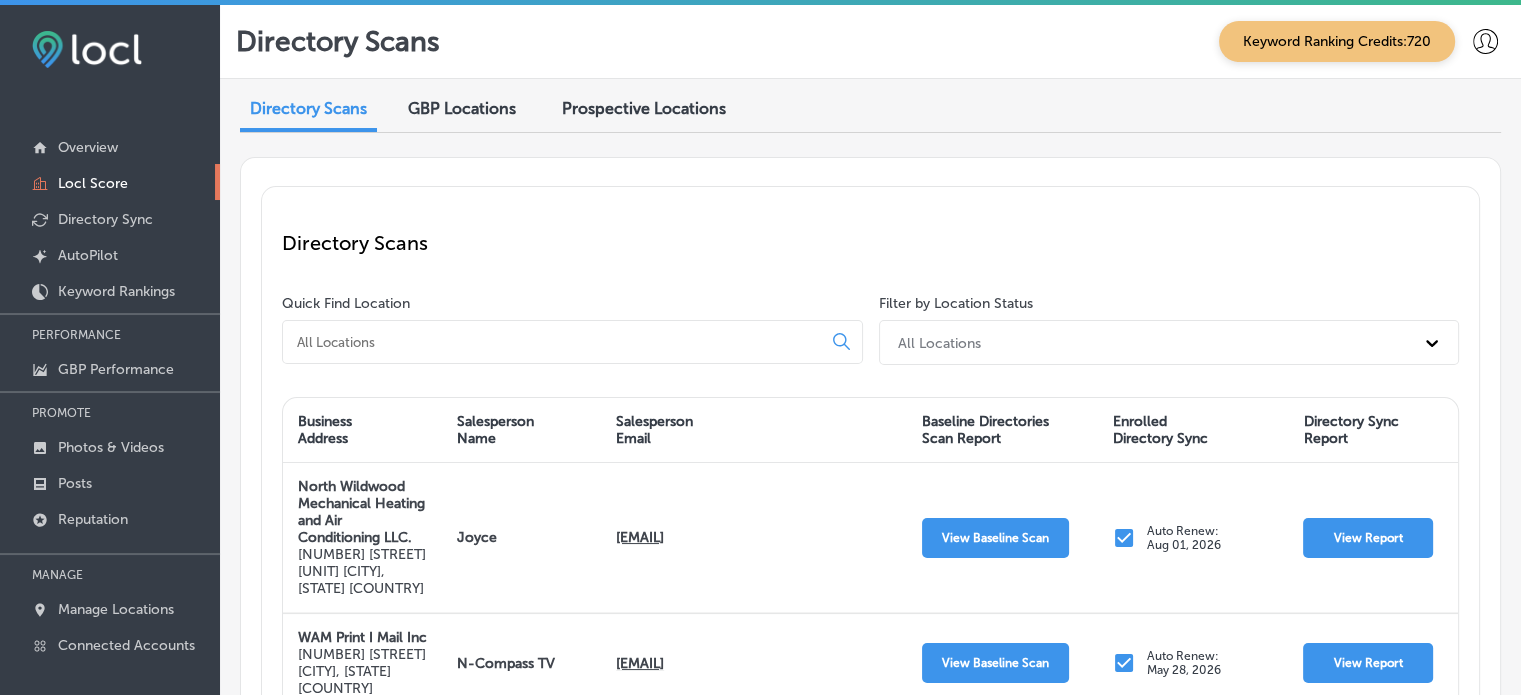 click at bounding box center (556, 342) 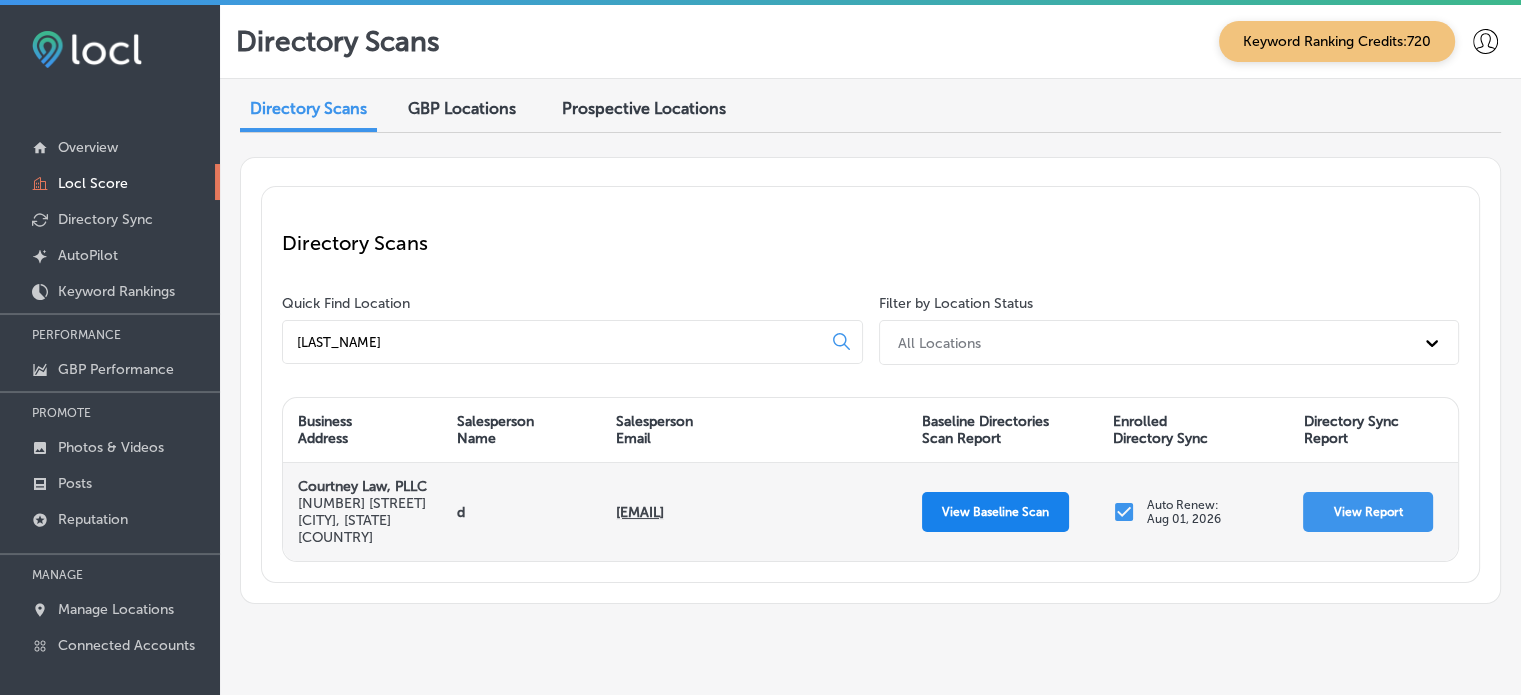 type on "[LAST_NAME]" 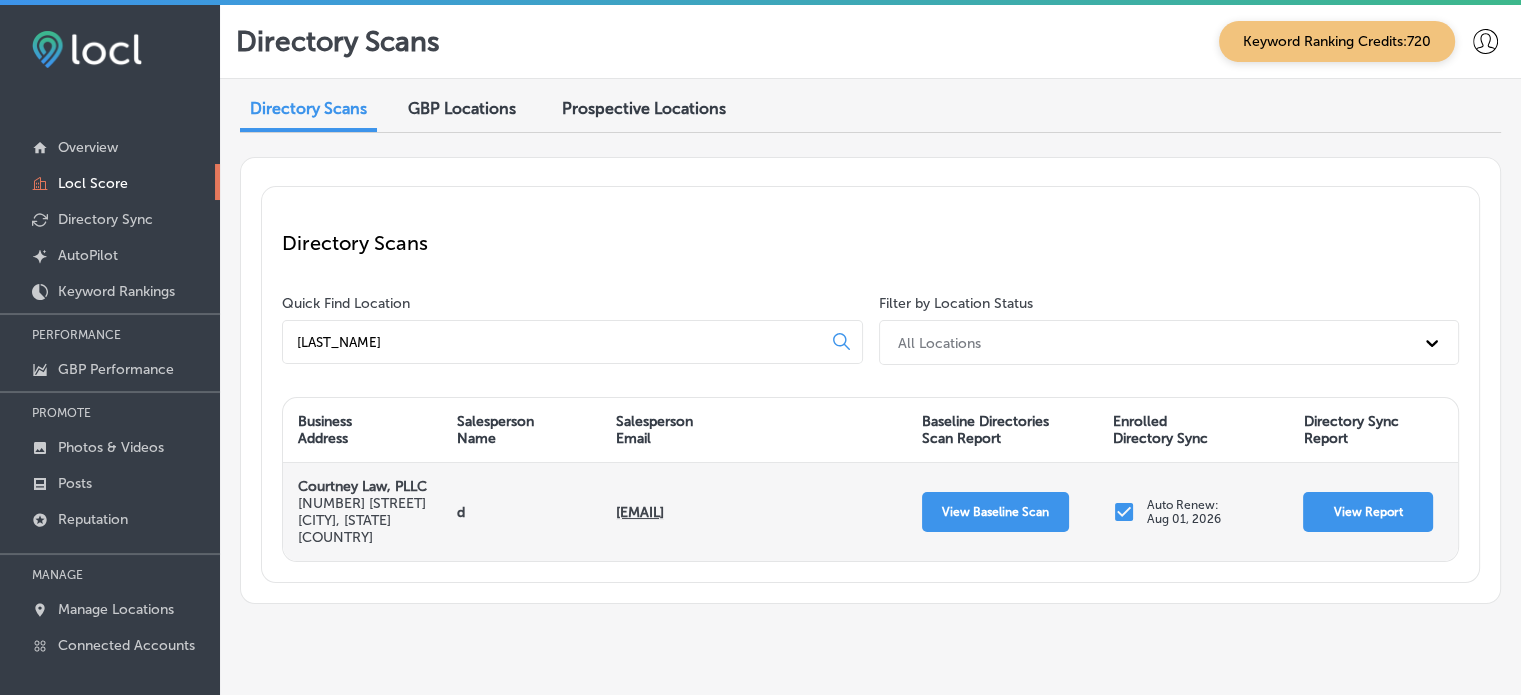 click on "View Report" at bounding box center [1373, 512] 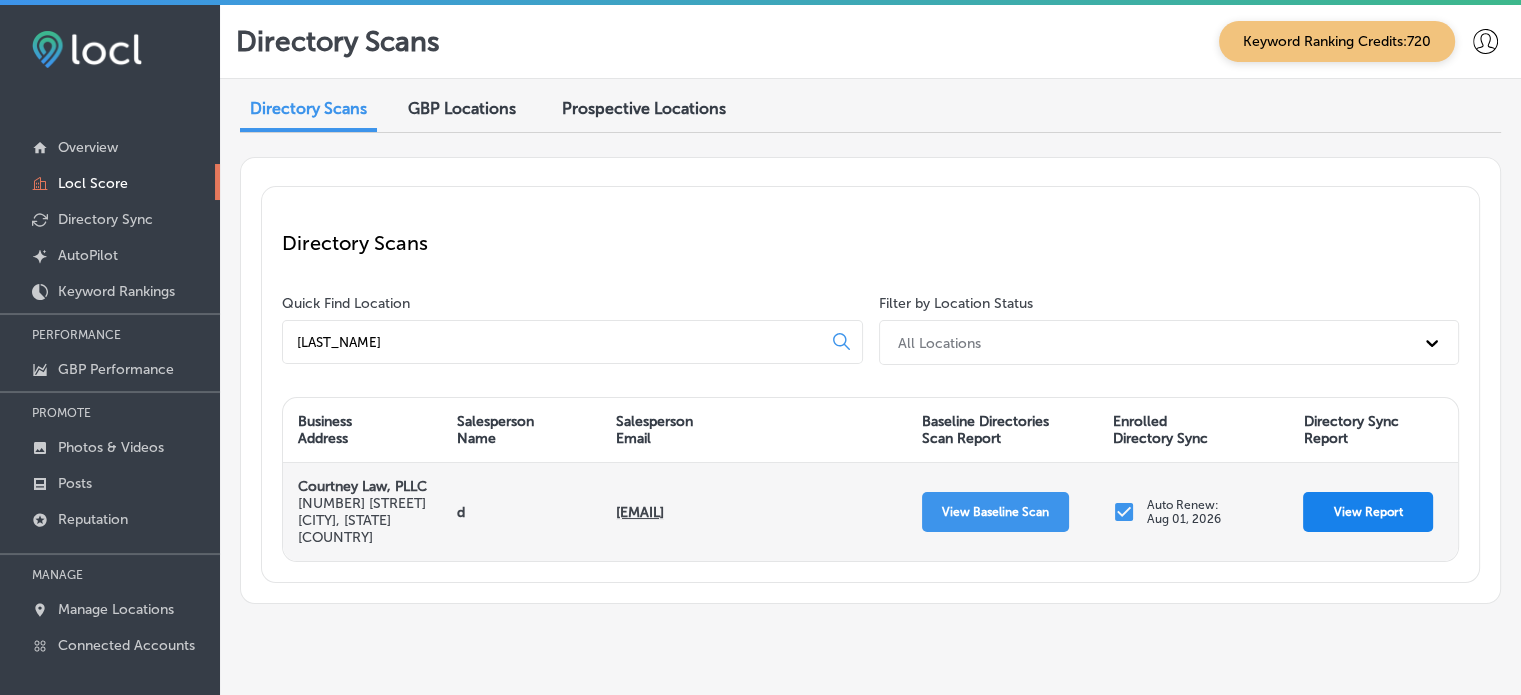 click on "View Report" at bounding box center [1368, 512] 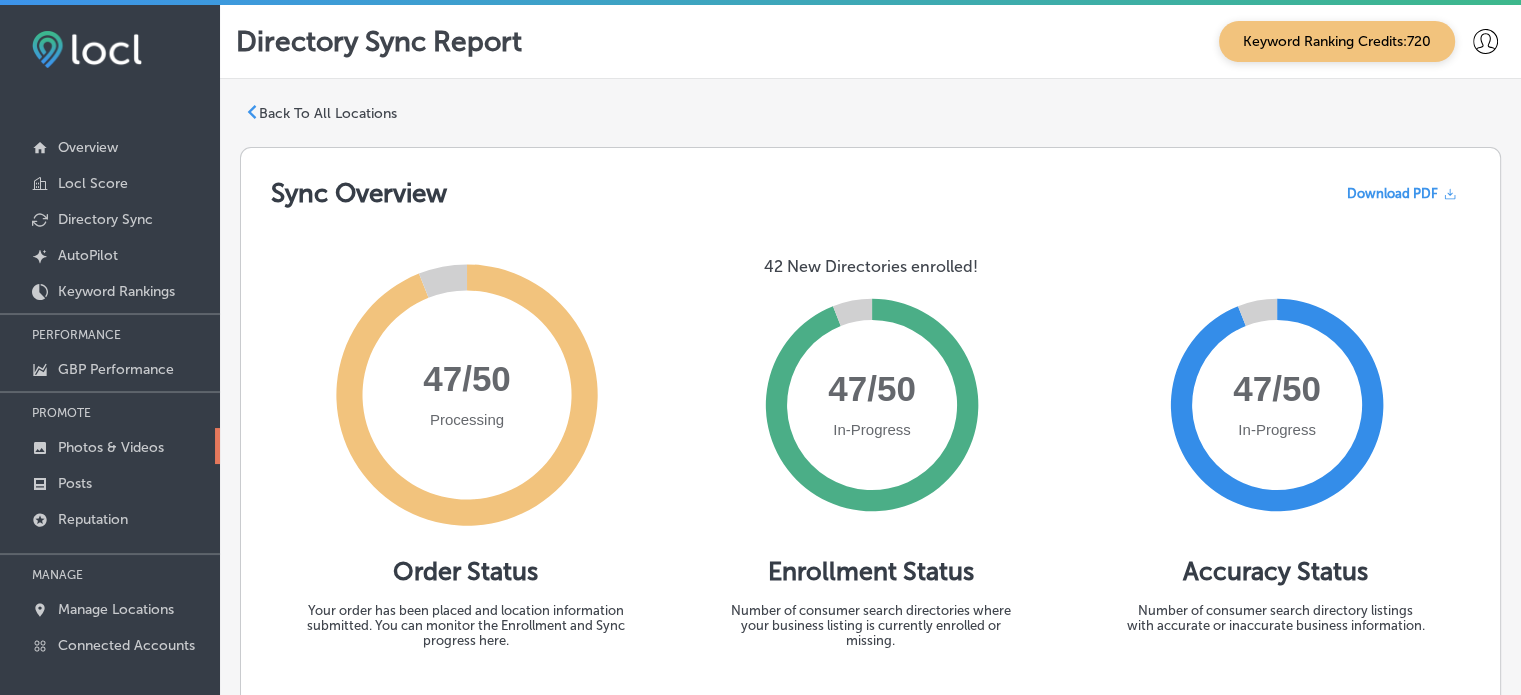 click on "Photos & Videos" at bounding box center [111, 447] 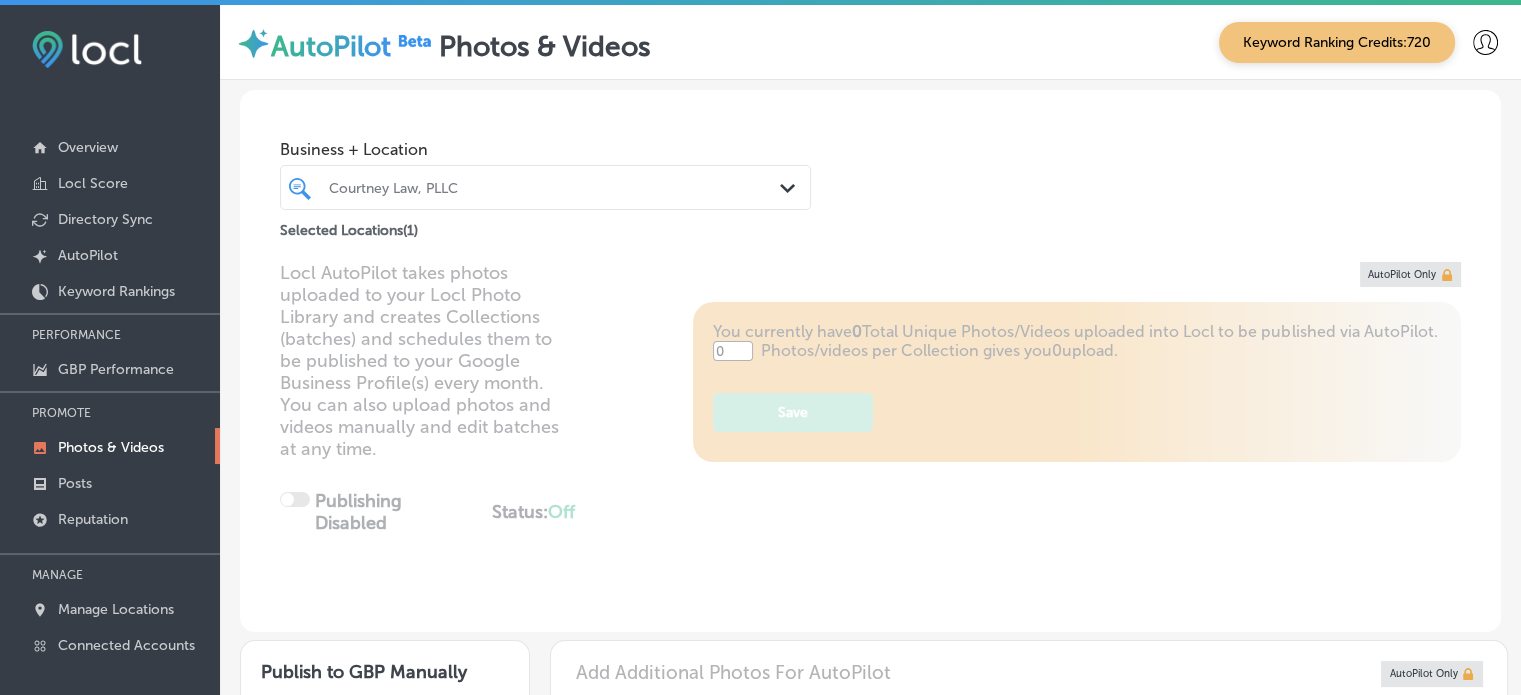 type on "5" 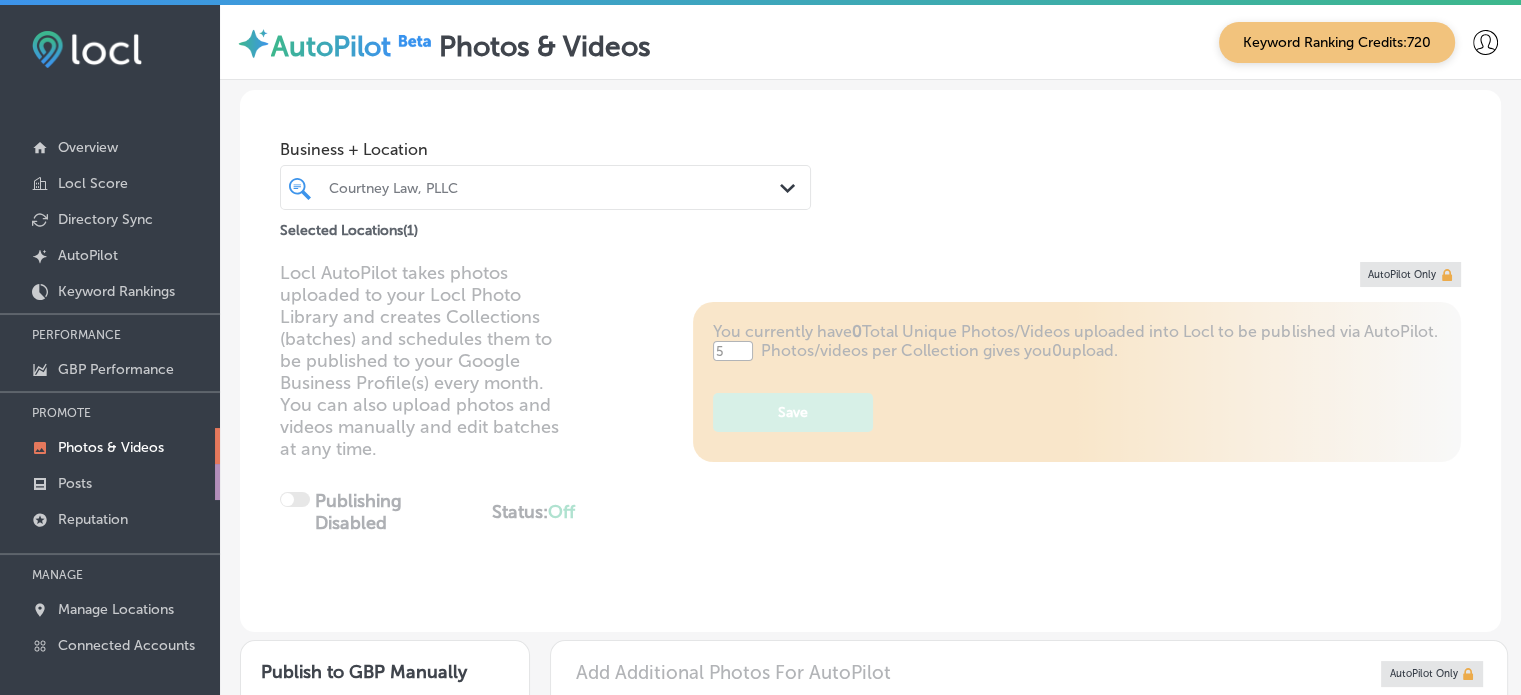 click on "Posts" at bounding box center [110, 482] 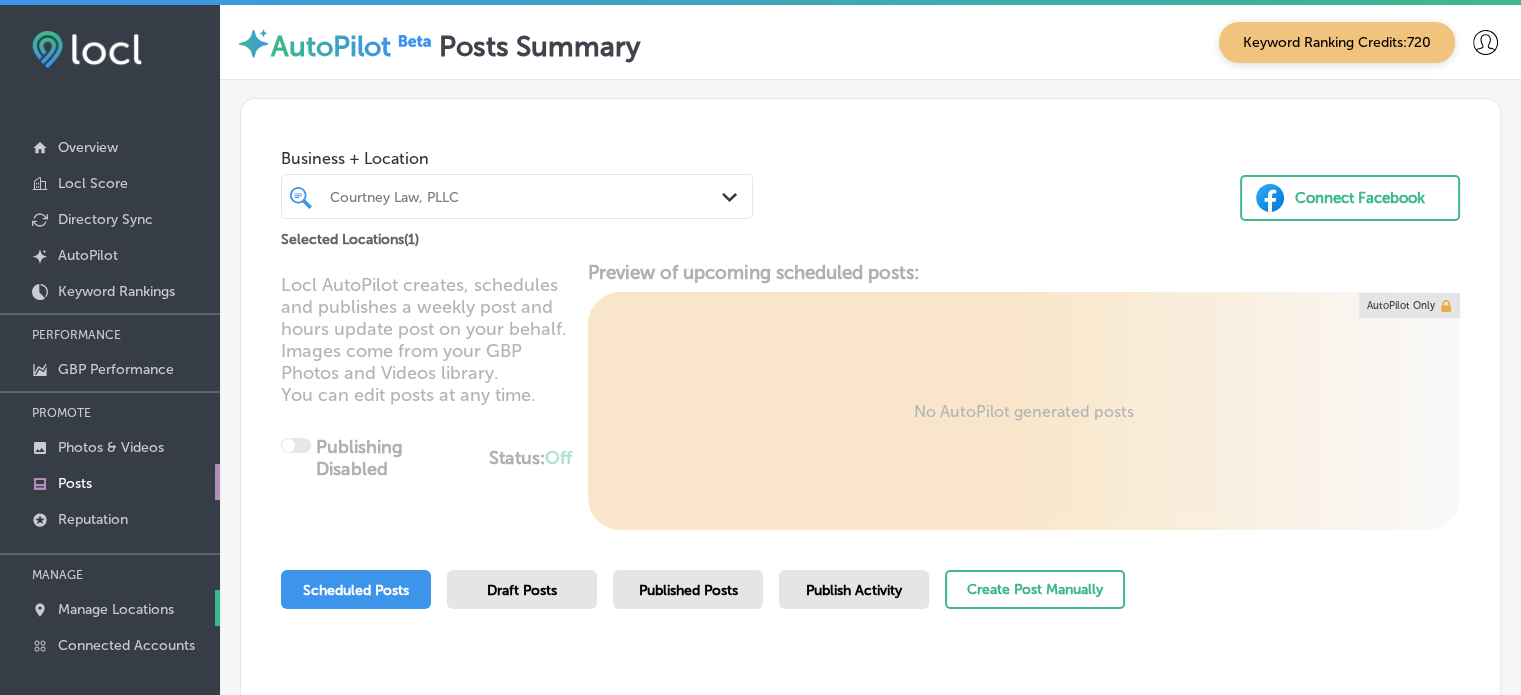 click on "Manage Locations" at bounding box center (116, 609) 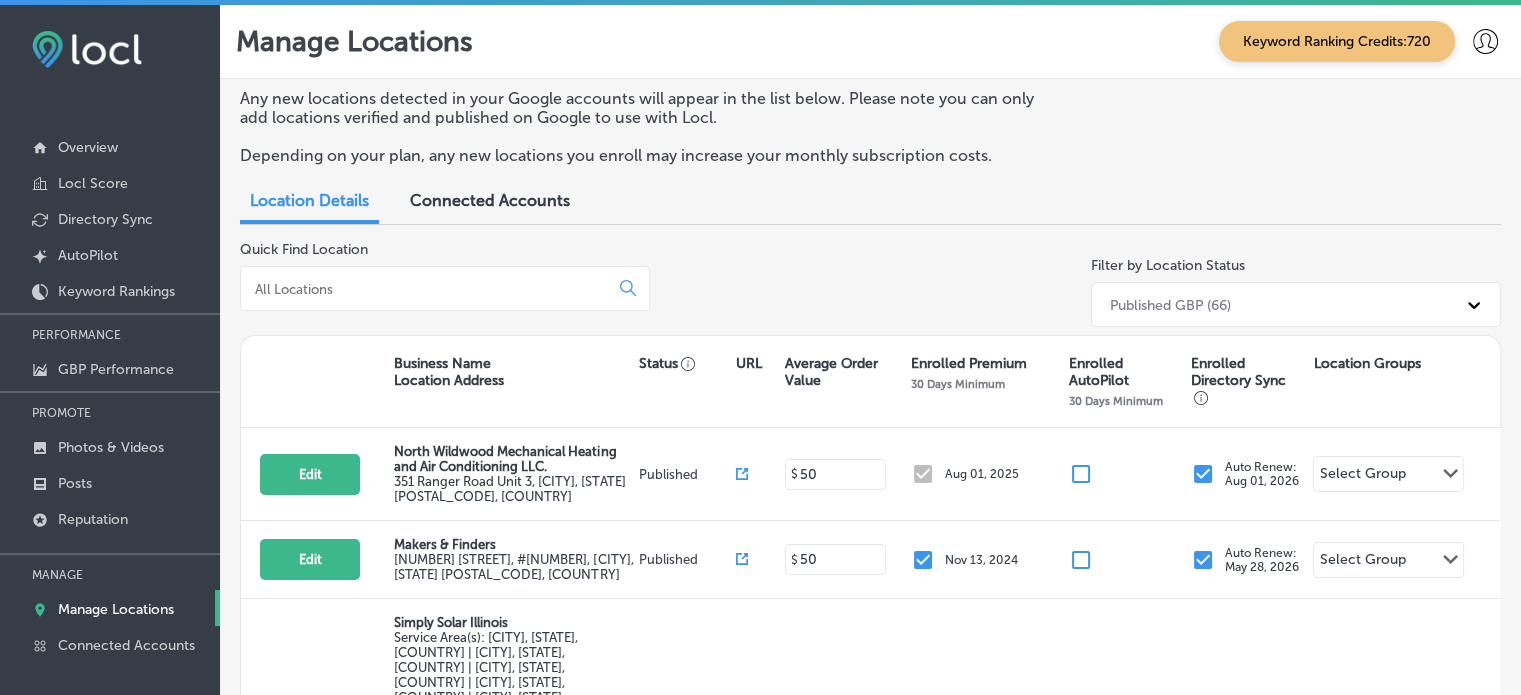 click at bounding box center (428, 289) 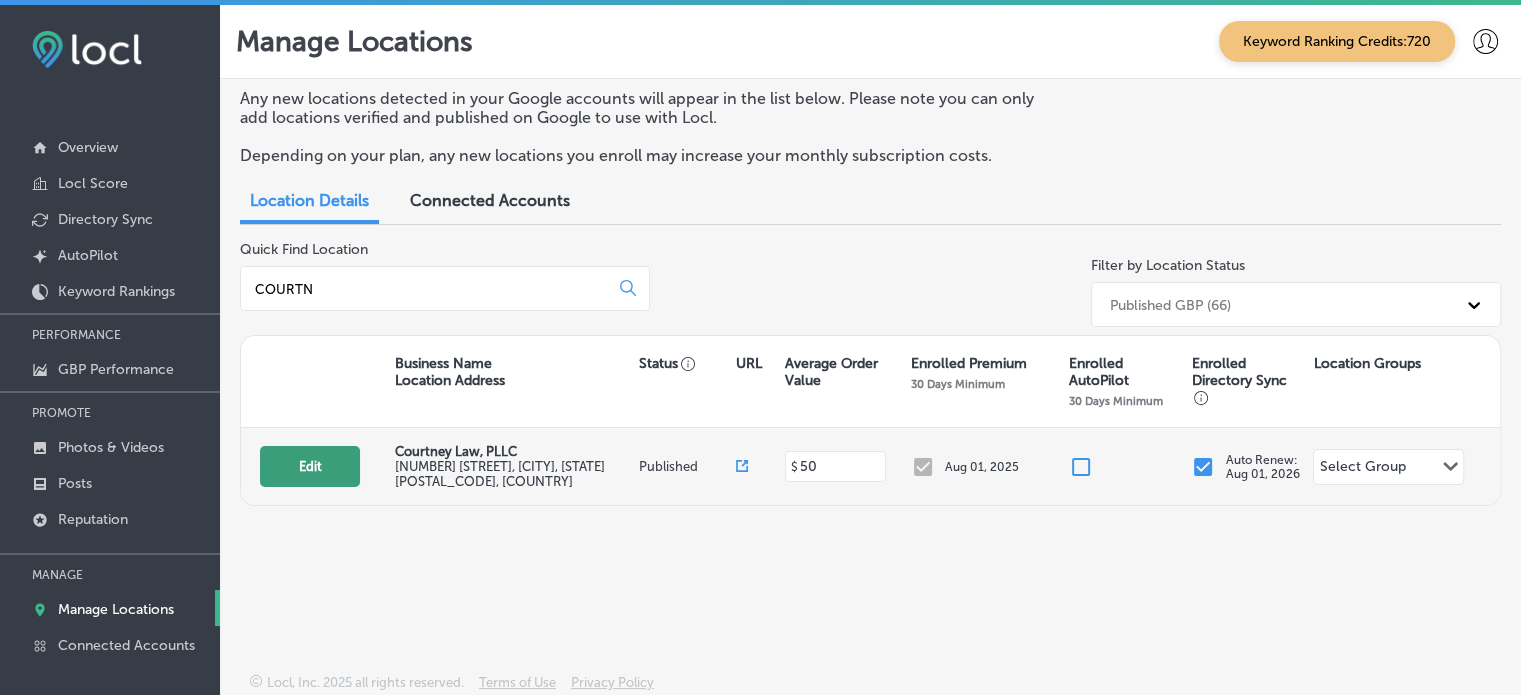 type on "COURTN" 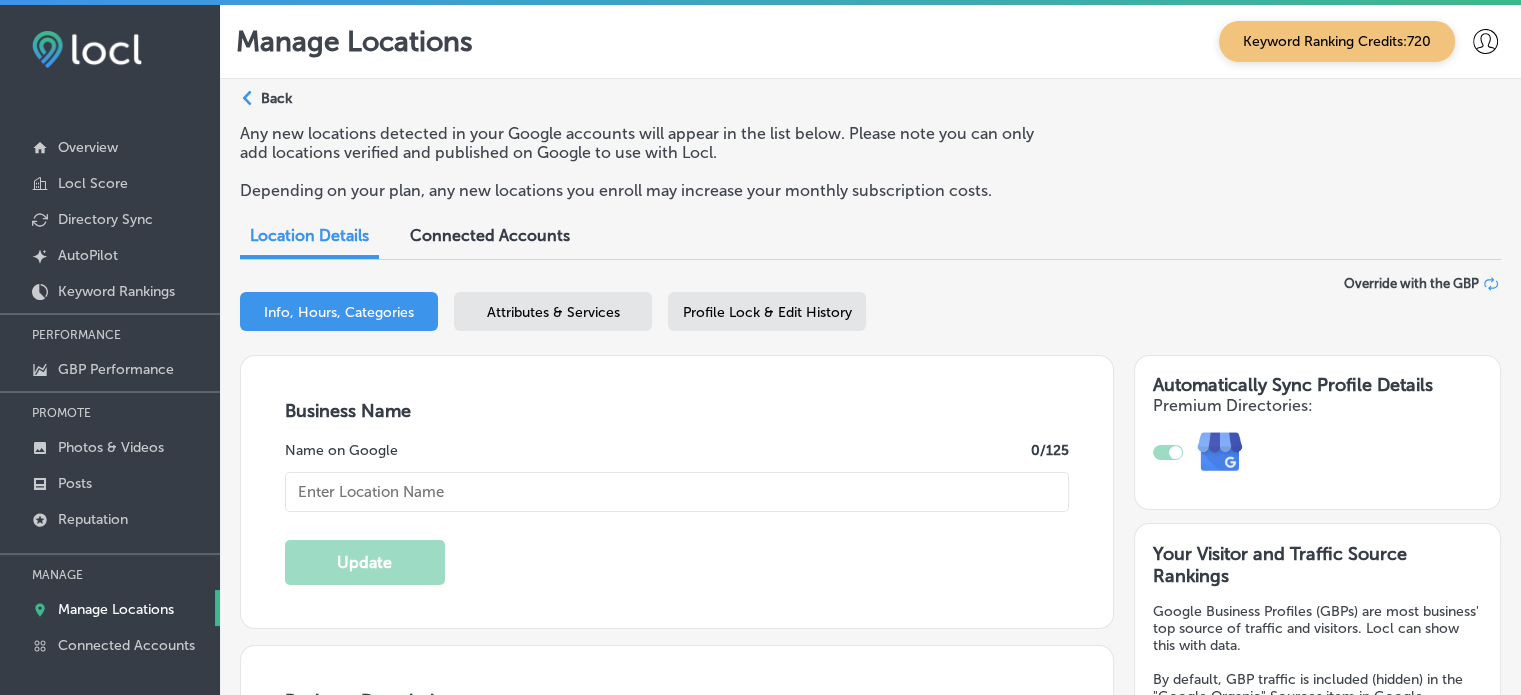 type on "Courtney Law, PLLC" 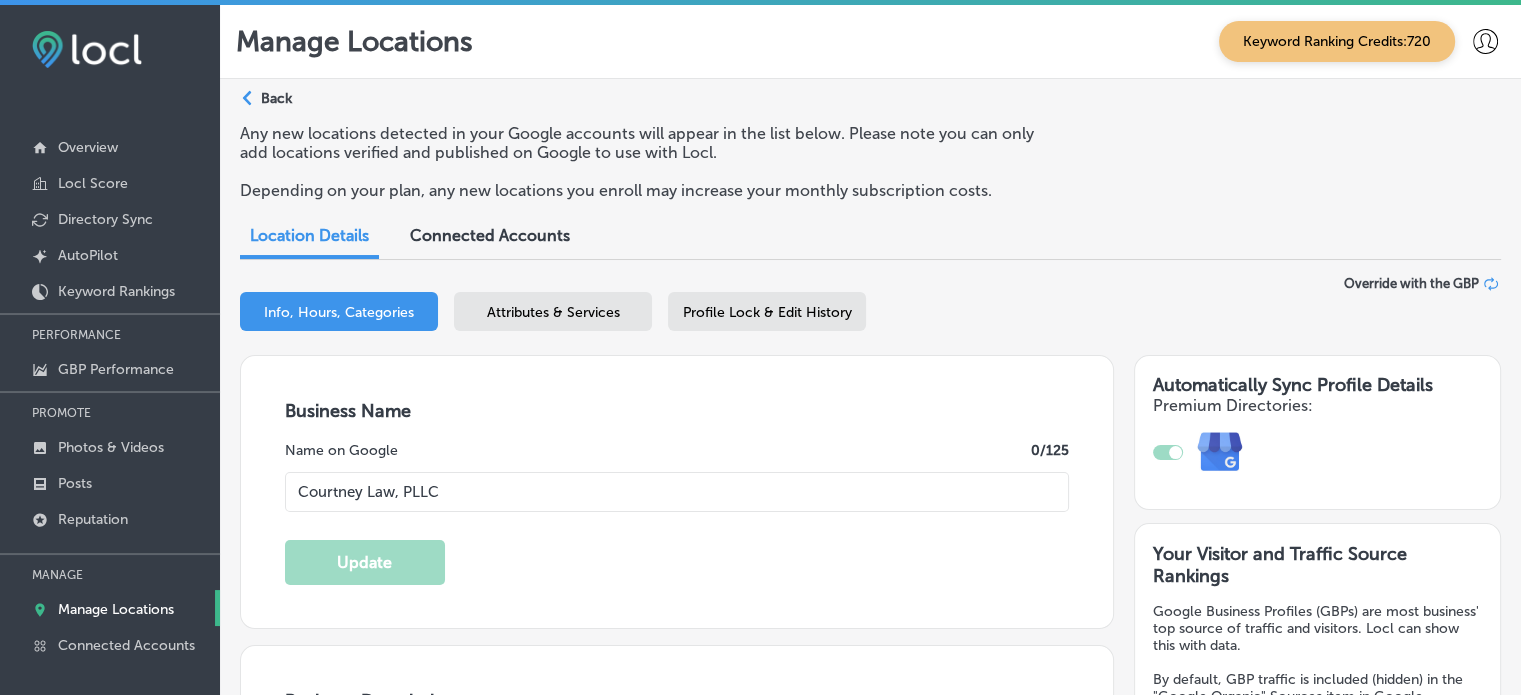 type on "[NUMBER] [STREET]" 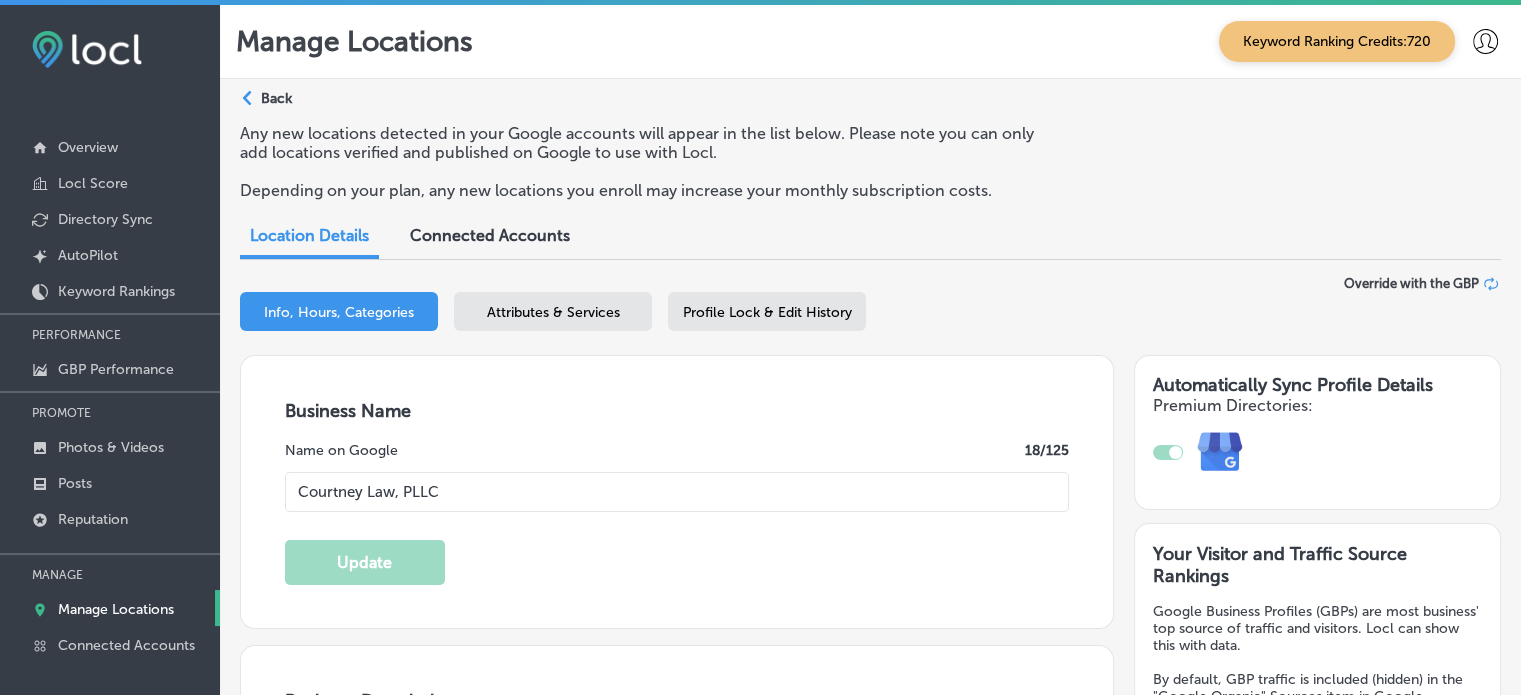 type on "[LAST_NAME] [LAST_NAME], [LAST_NAME] is a personal injury law firm serving victims of car incidents, truck incidents, and slip and falls. I’m a lifelong Mississippian, born and raised in [CITY]
and a proud graduate of [CITY] High School. I studied
English at the University of [STATE], and
later earned my law degree from [STATE] College
School of Law in [CITY]. I started my career at a
personal injury firm, and after two years, felt called to
open my own practice where I could work more closely
and personally with clients." 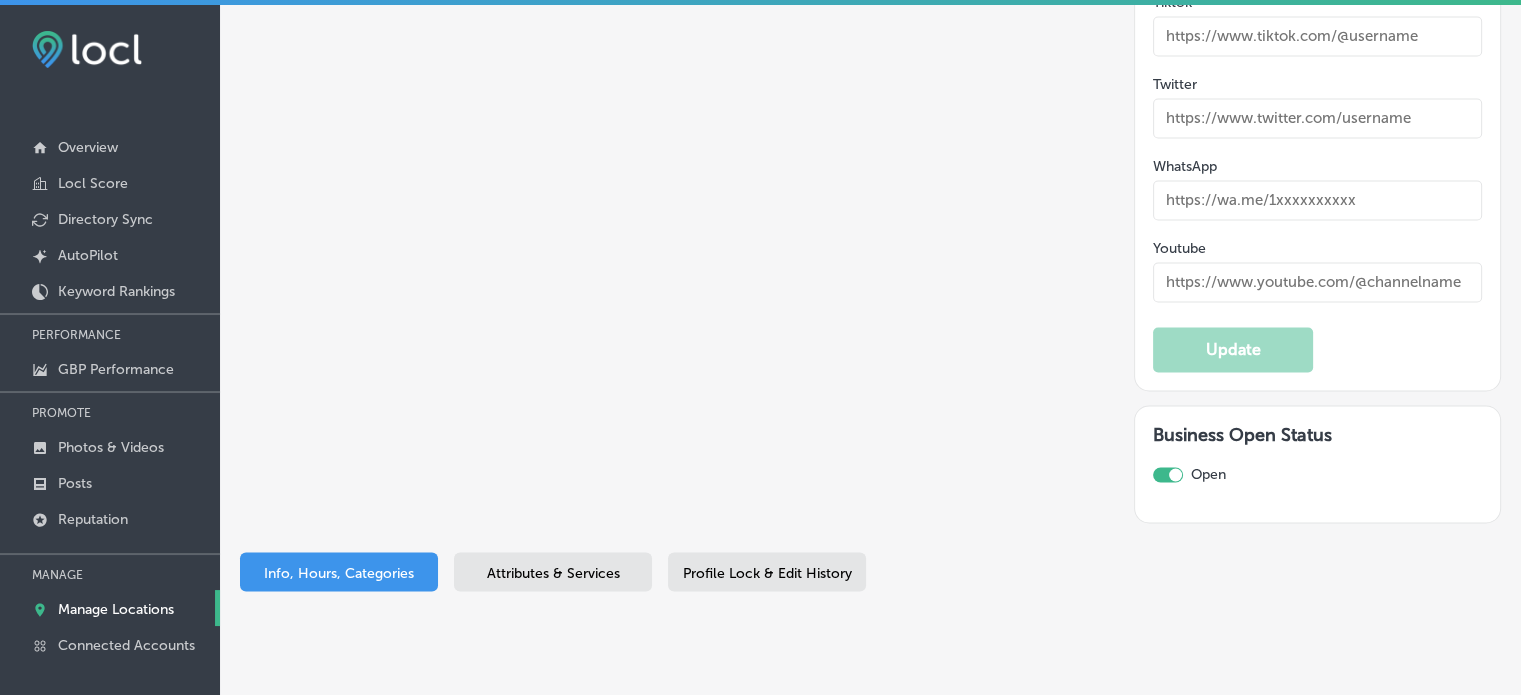 scroll, scrollTop: 3328, scrollLeft: 0, axis: vertical 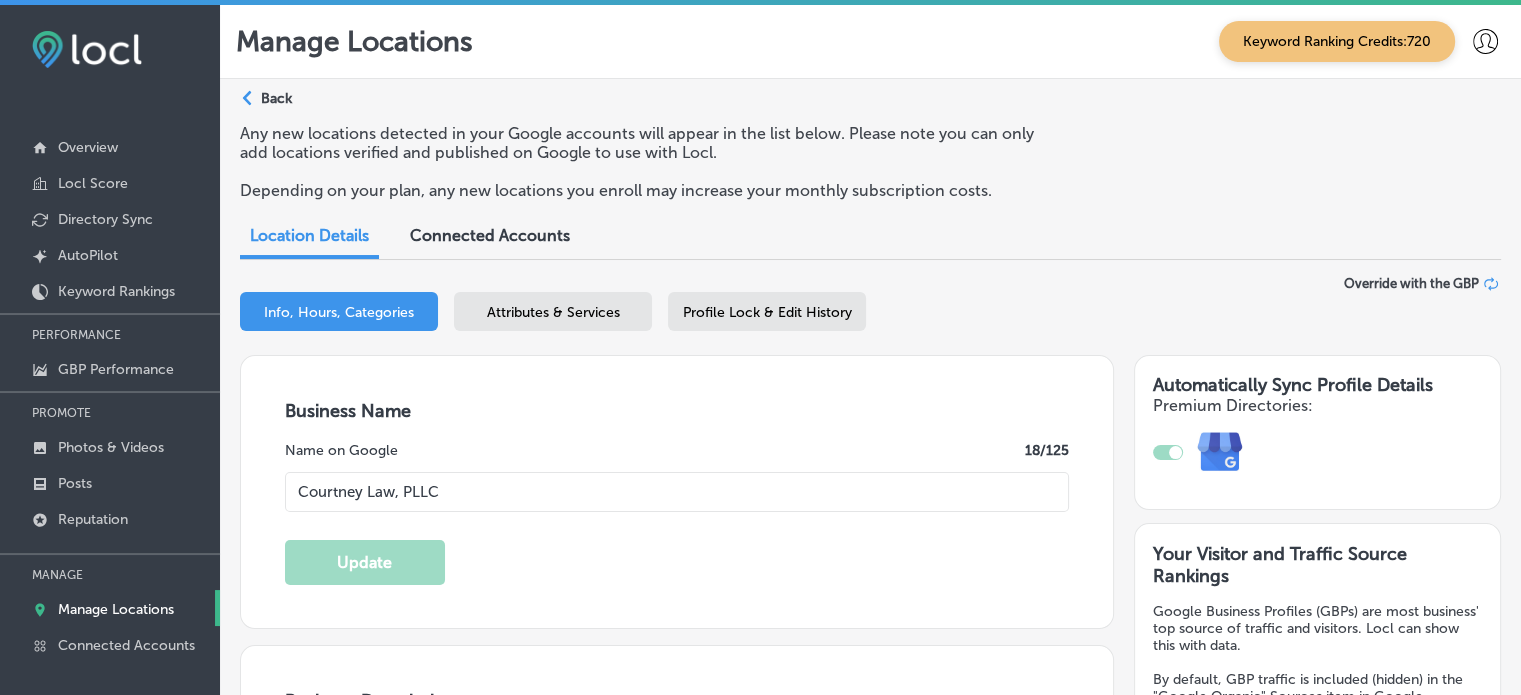 click on "Attributes & Services" at bounding box center (553, 312) 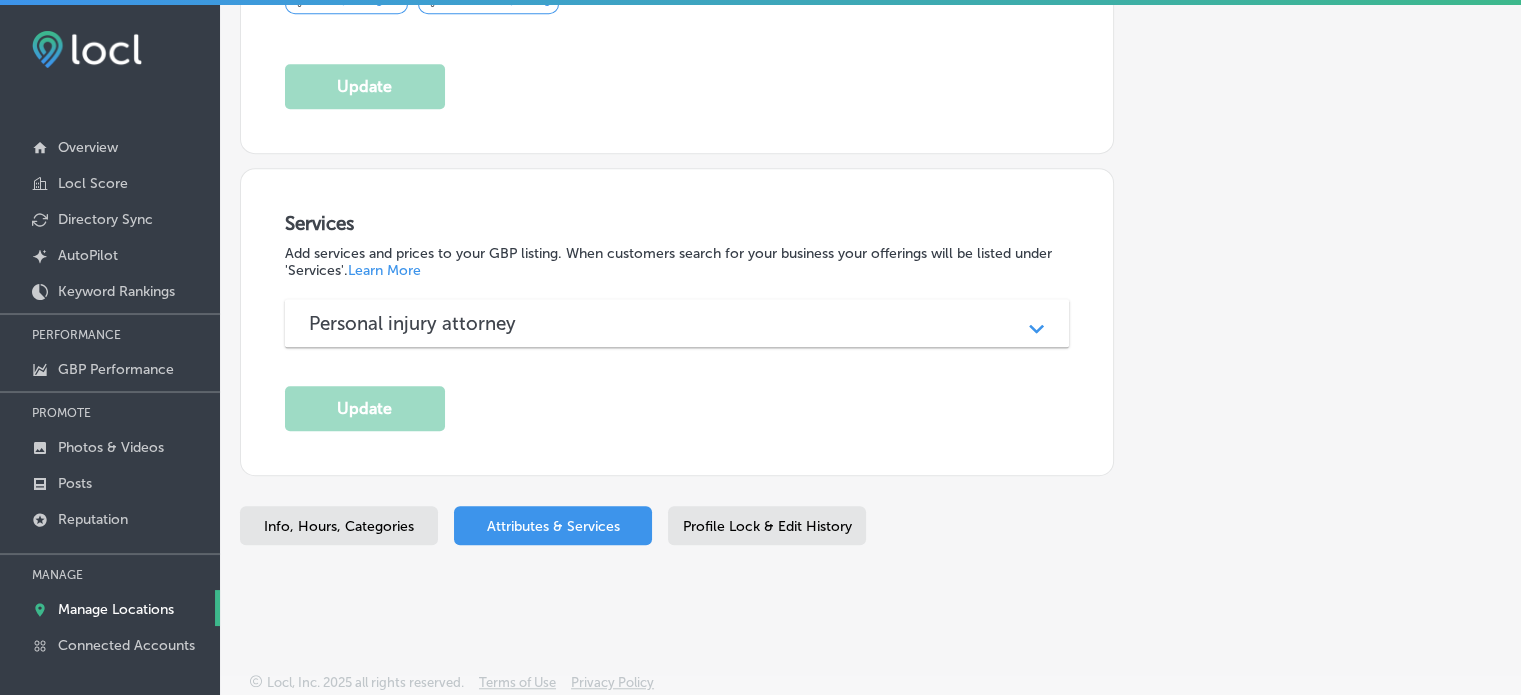 scroll, scrollTop: 0, scrollLeft: 0, axis: both 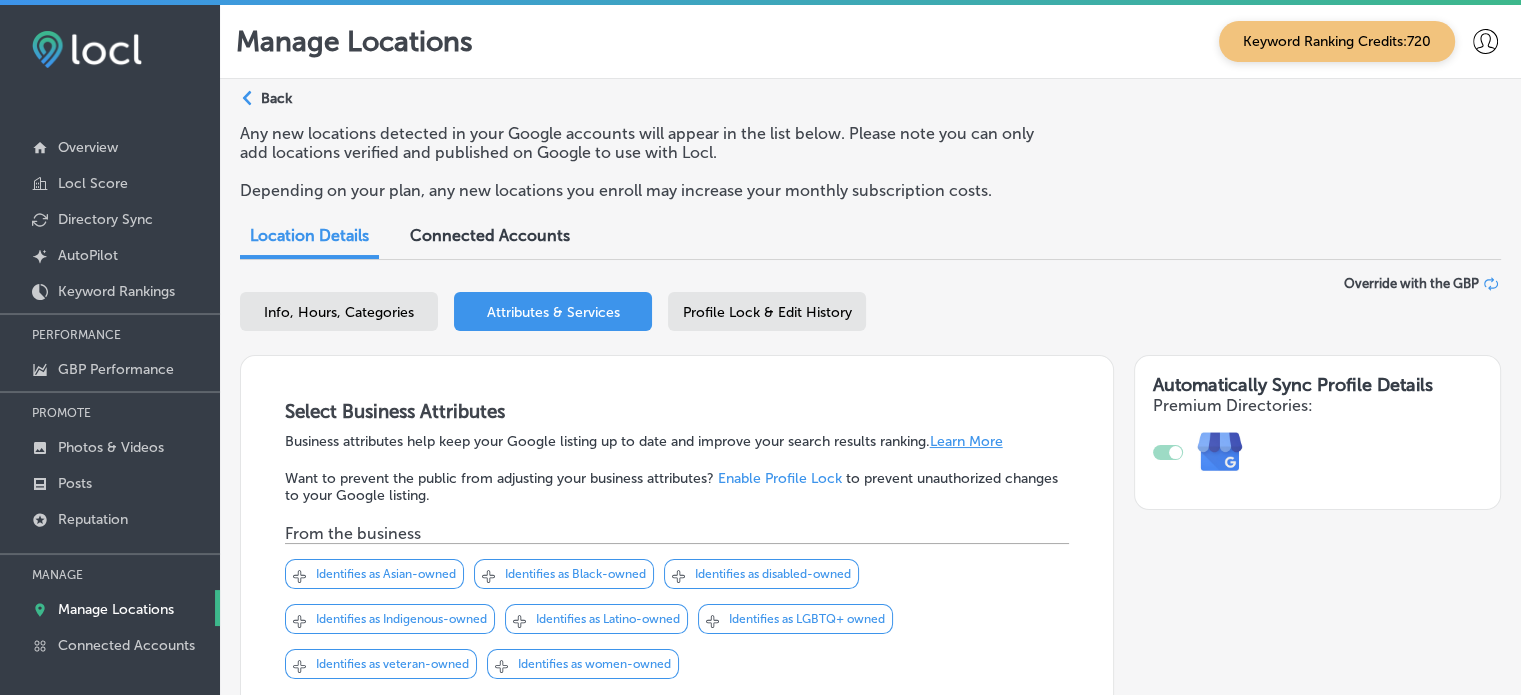 click on "Profile Lock & Edit History" at bounding box center [767, 312] 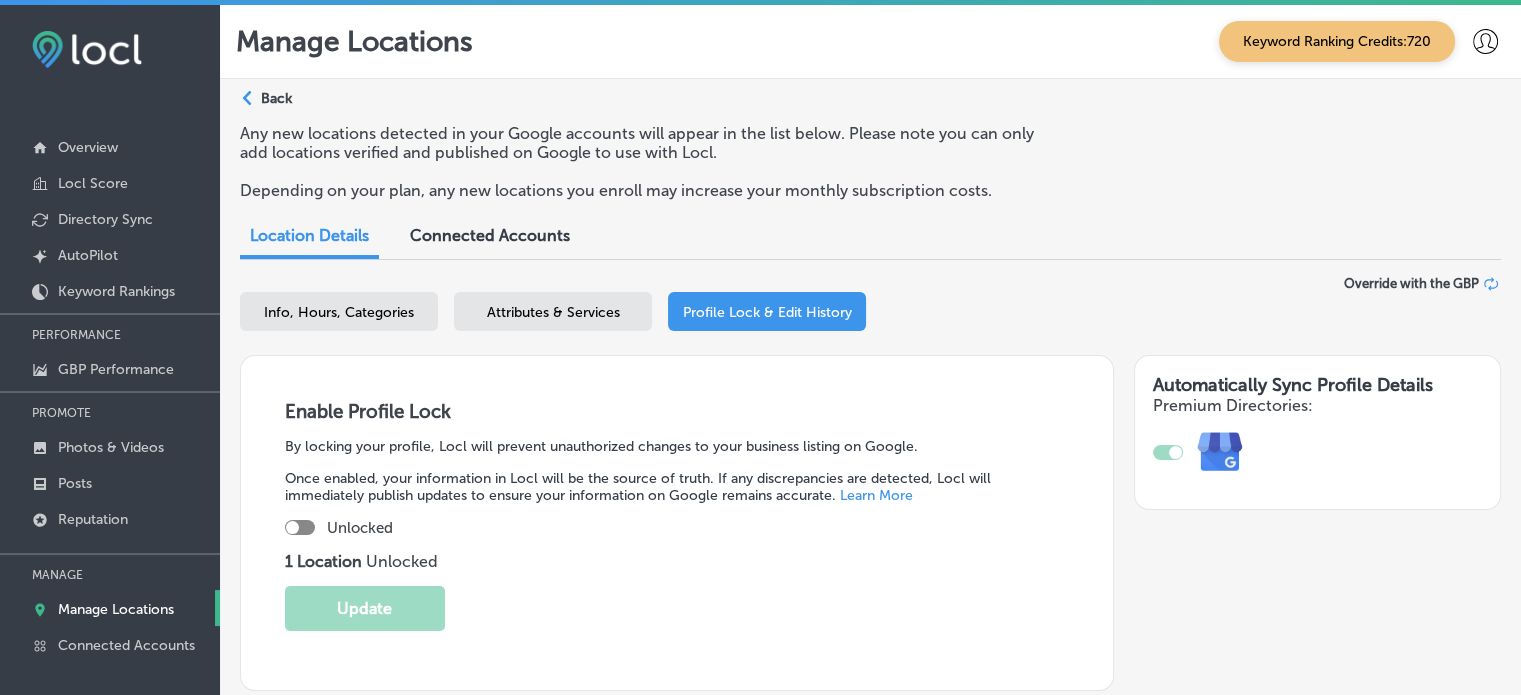 scroll, scrollTop: 887, scrollLeft: 0, axis: vertical 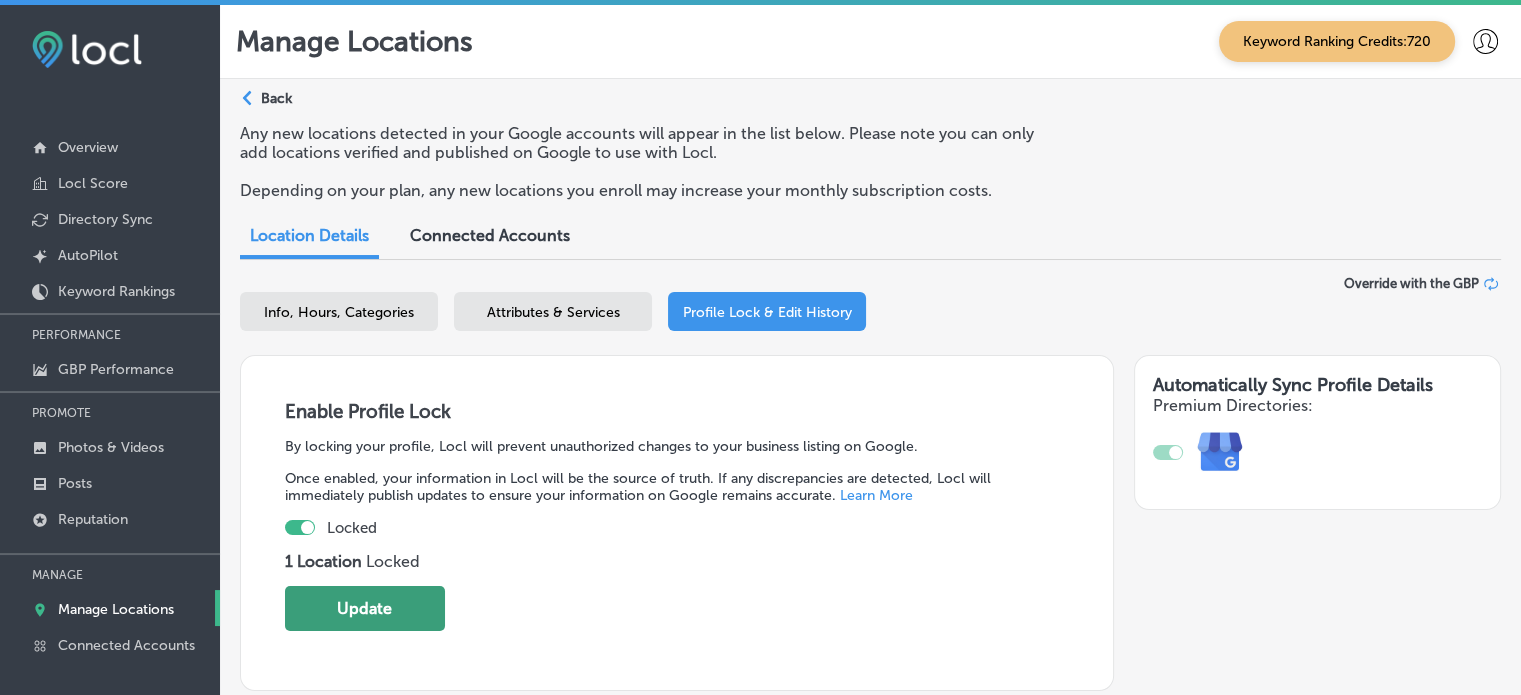 click on "Update" at bounding box center [365, 608] 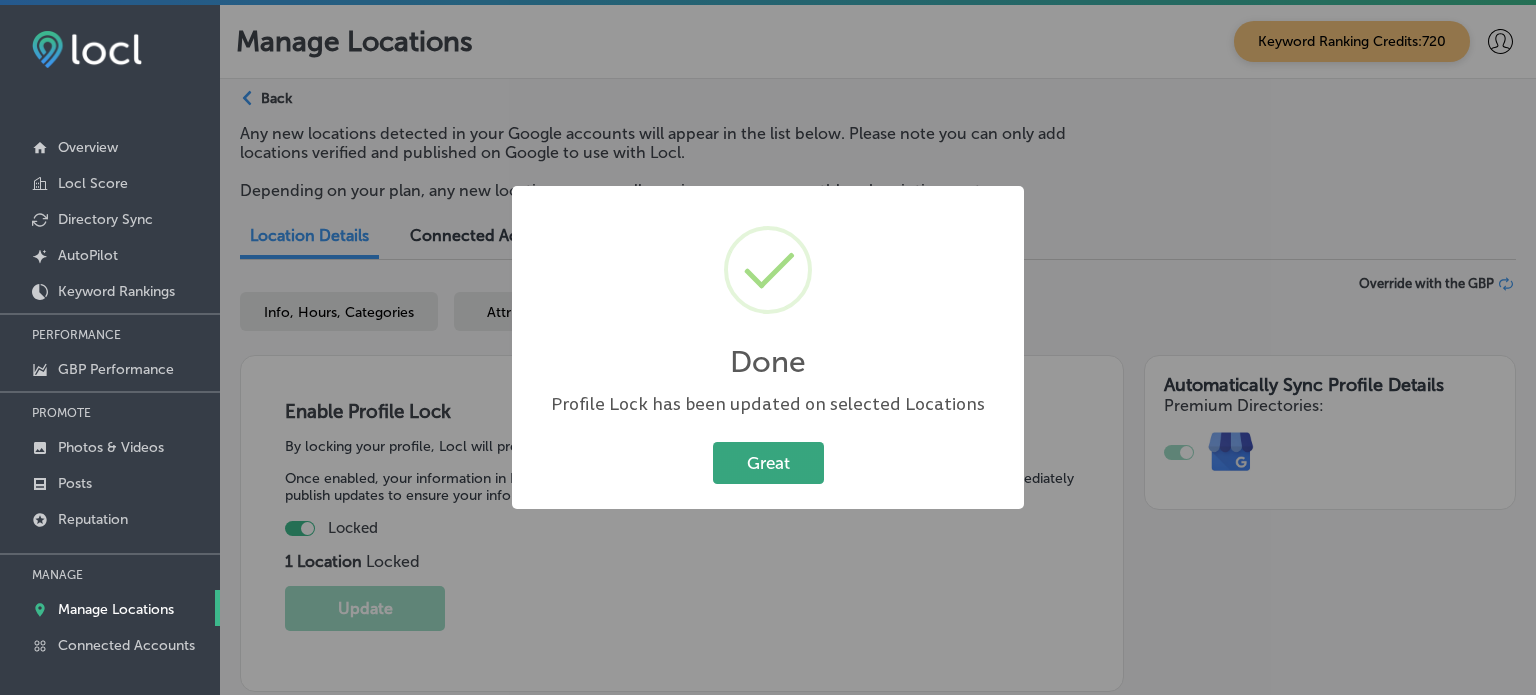 click on "Great" at bounding box center (768, 462) 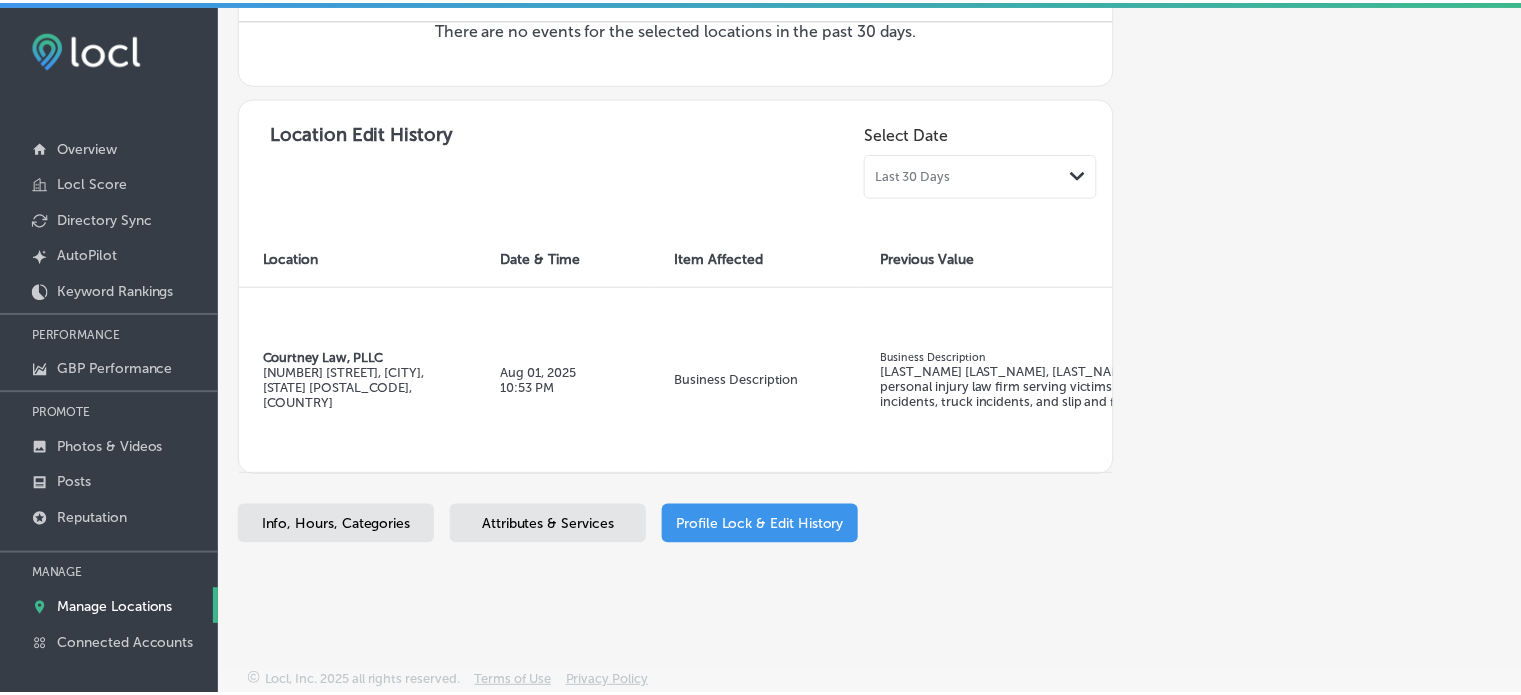 scroll, scrollTop: 0, scrollLeft: 0, axis: both 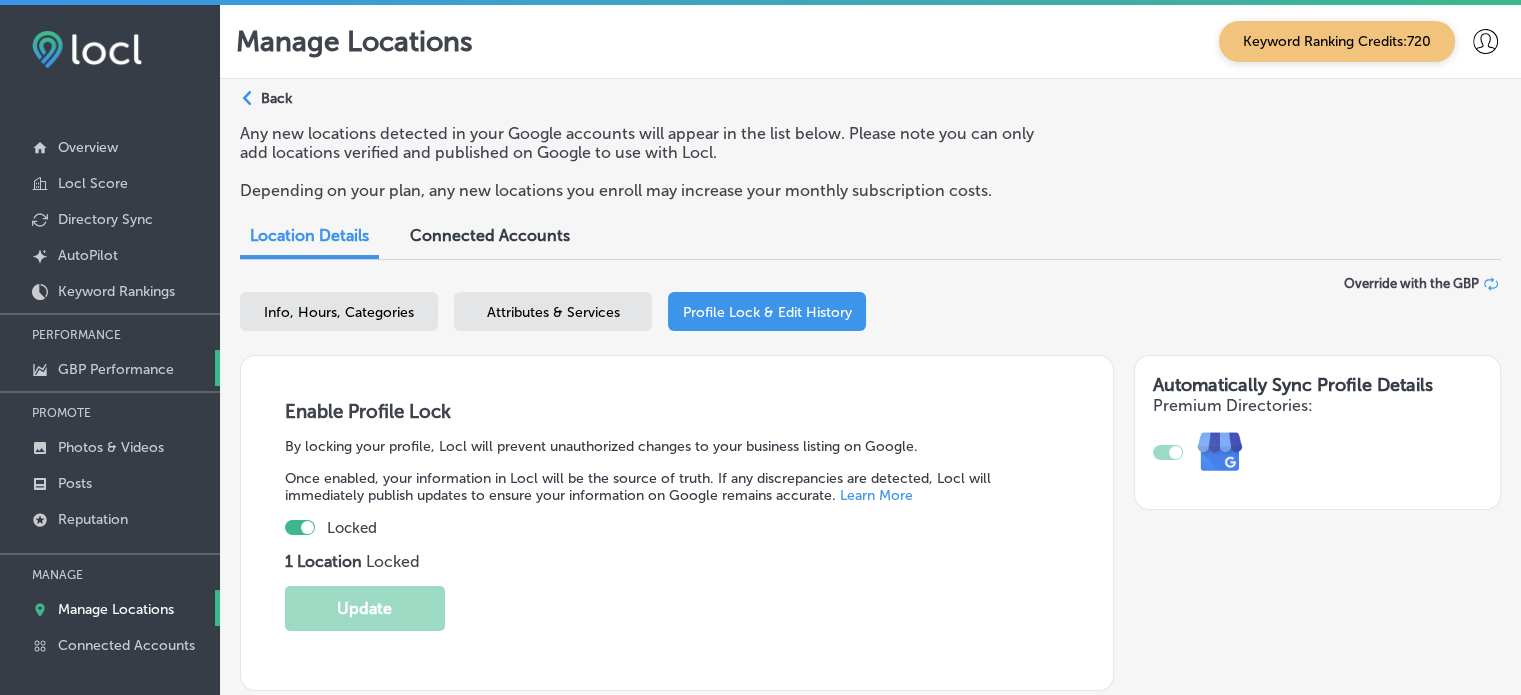 click on "GBP Performance" at bounding box center (110, 368) 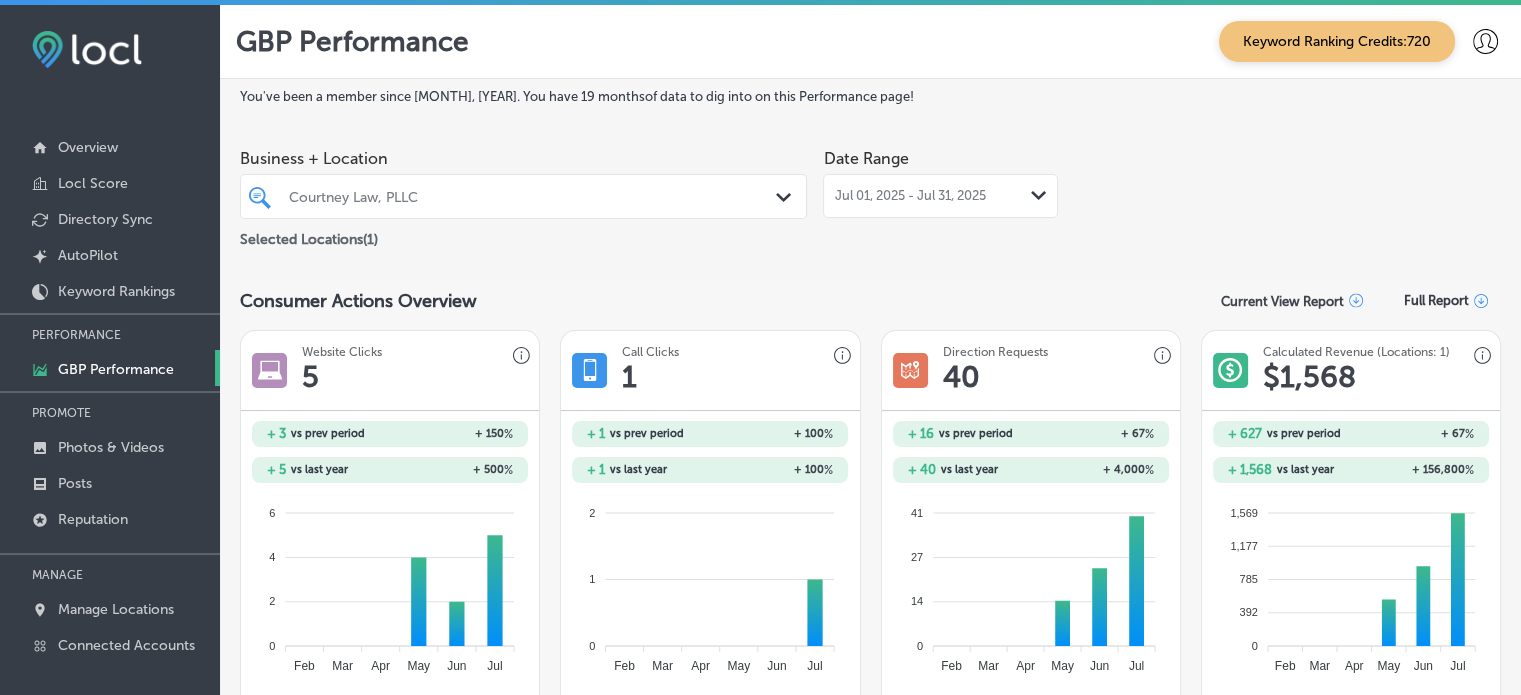 click on "Courtney Law, PLLC" at bounding box center (533, 196) 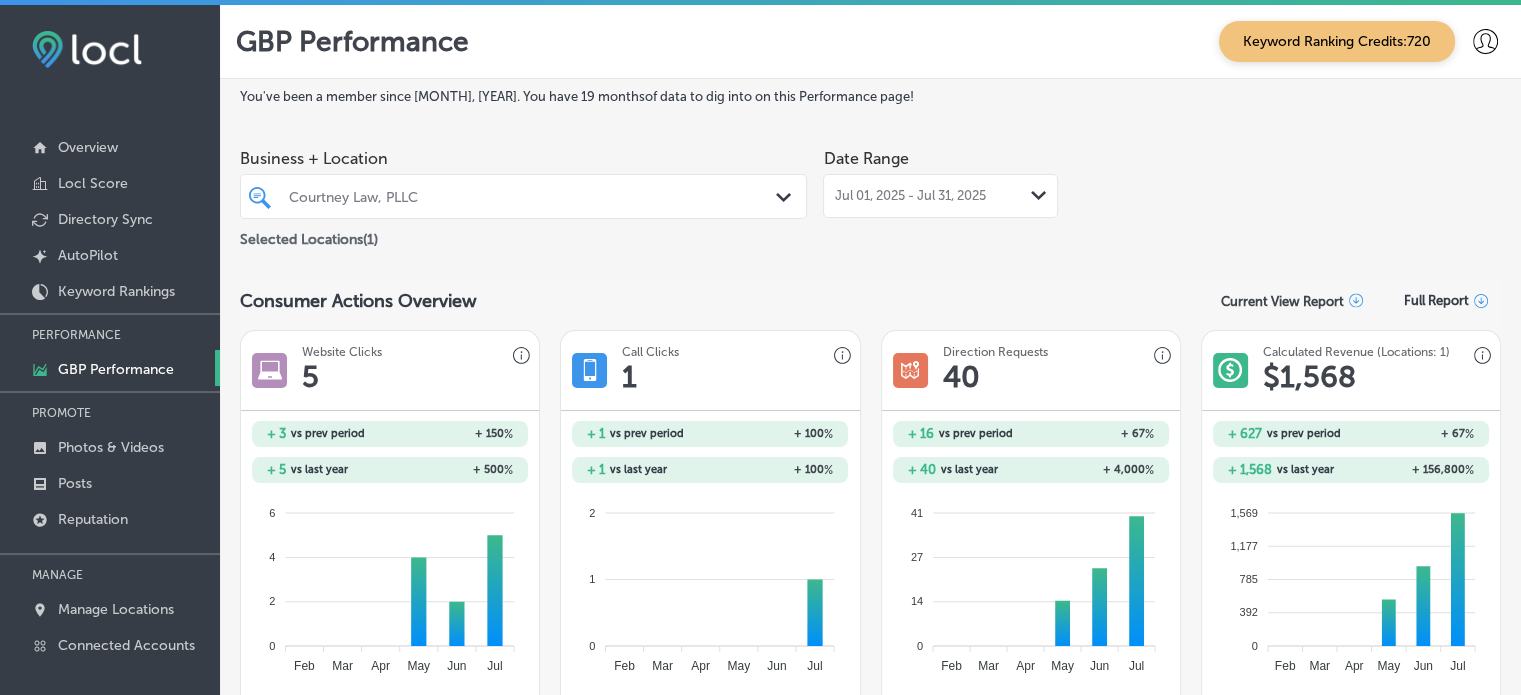 click on "Jul 01, 2025 - Jul 31, 2025" at bounding box center [909, 196] 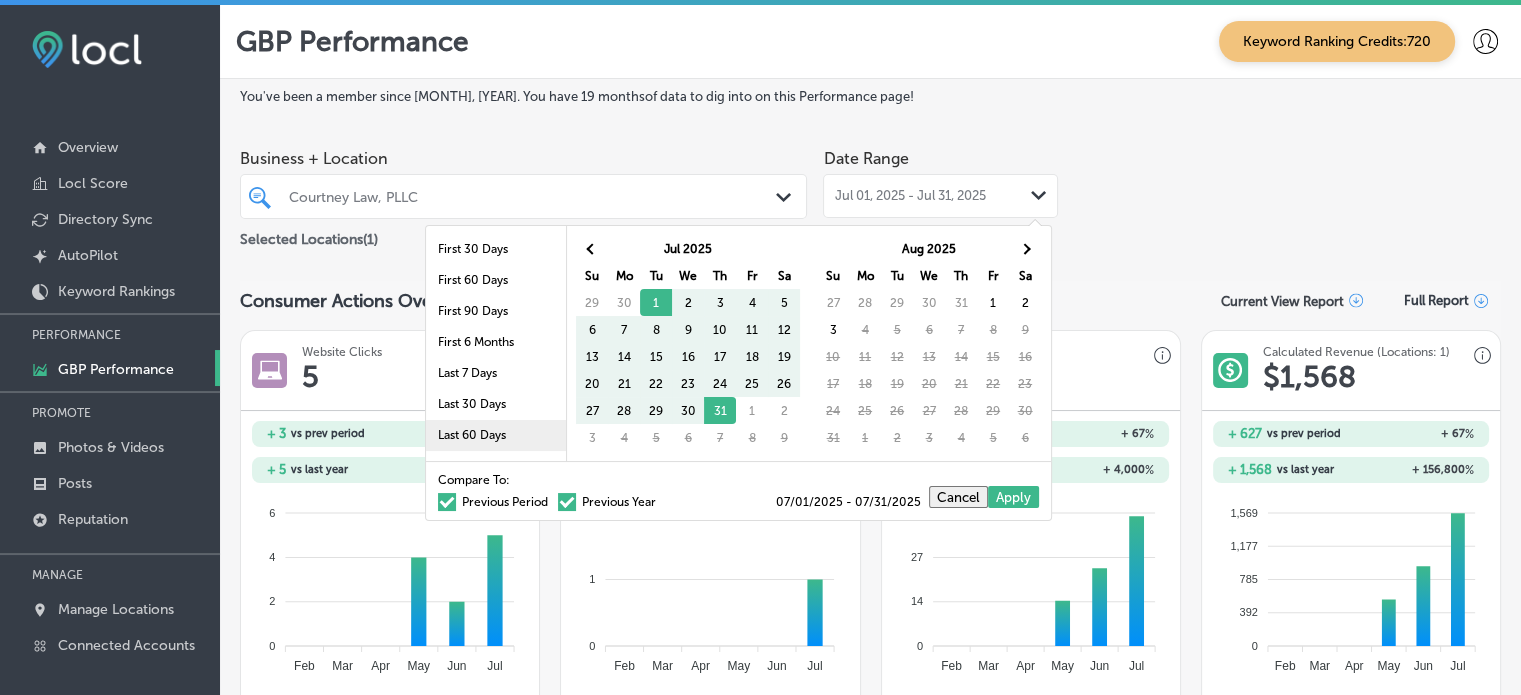 scroll, scrollTop: 106, scrollLeft: 0, axis: vertical 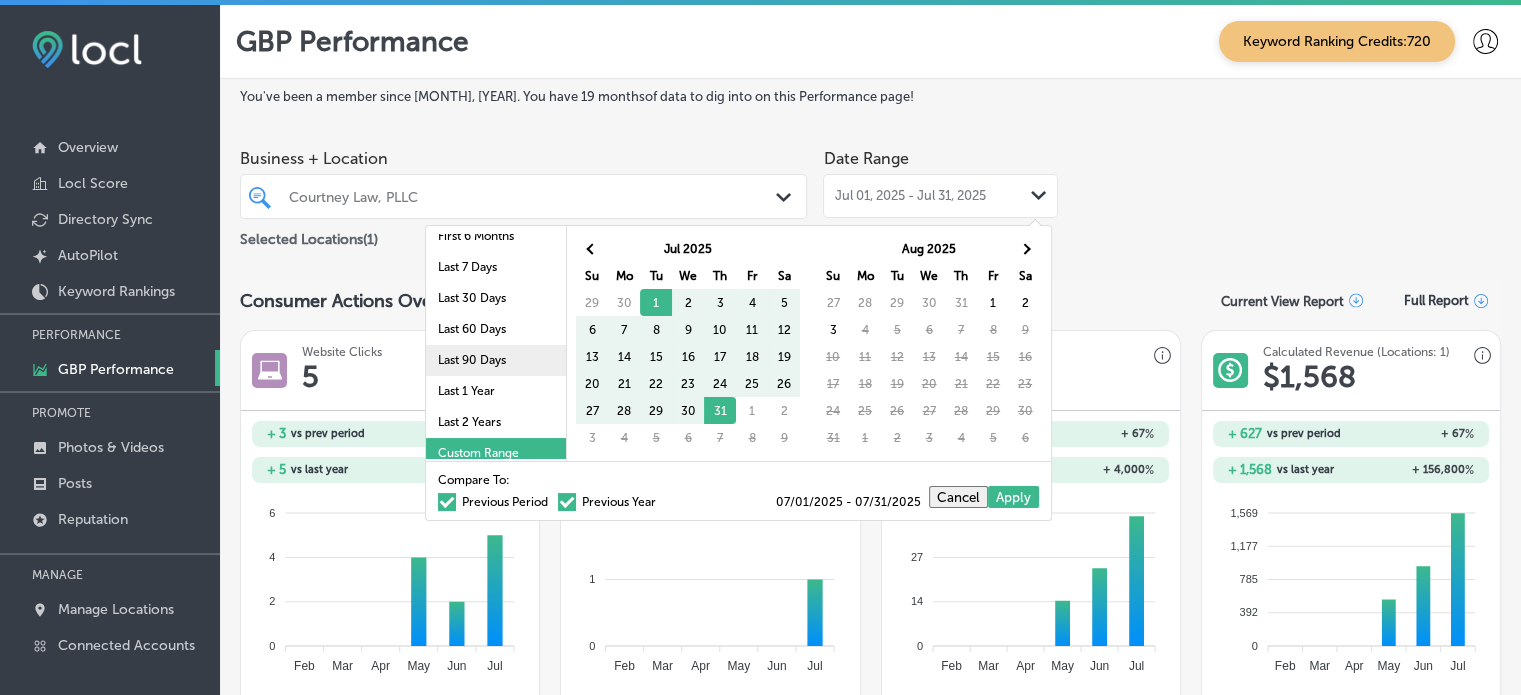 click on "Last 90 Days" at bounding box center (496, 360) 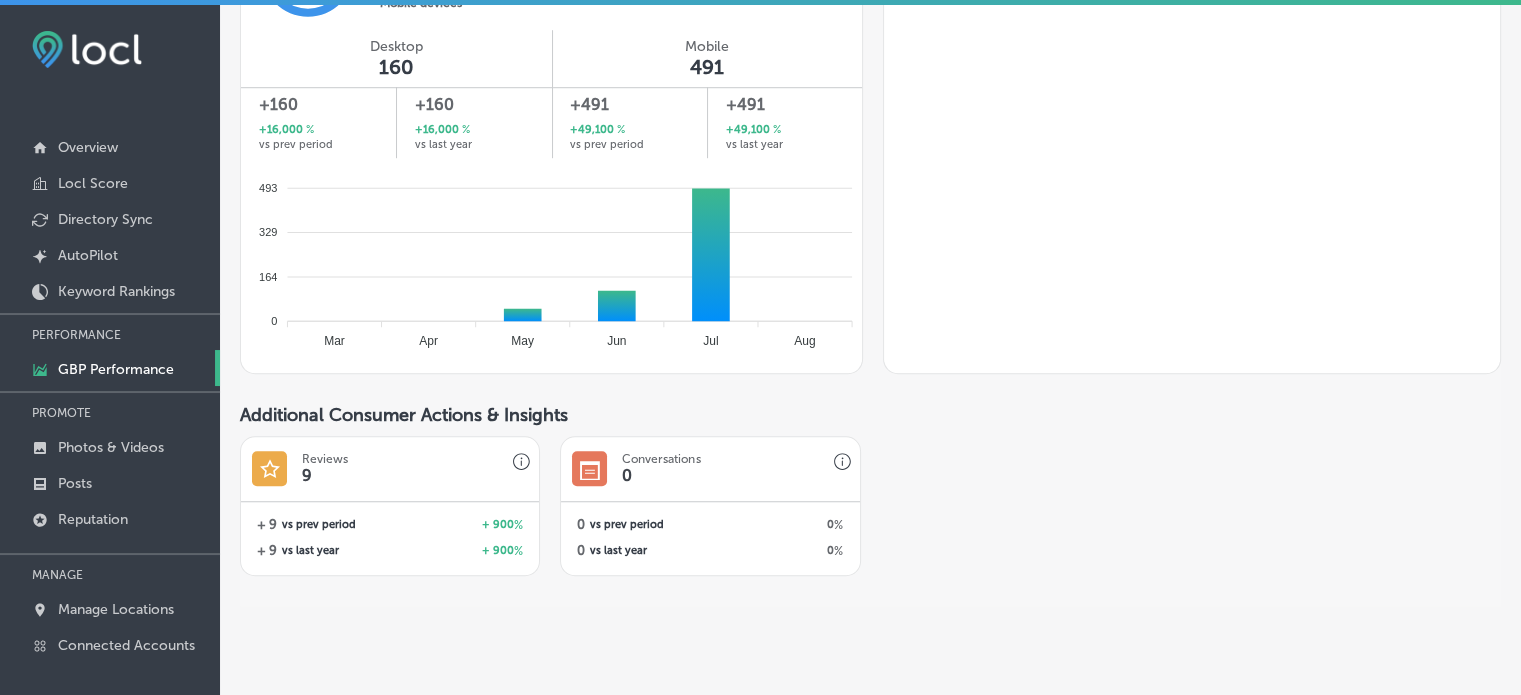 scroll, scrollTop: 1457, scrollLeft: 0, axis: vertical 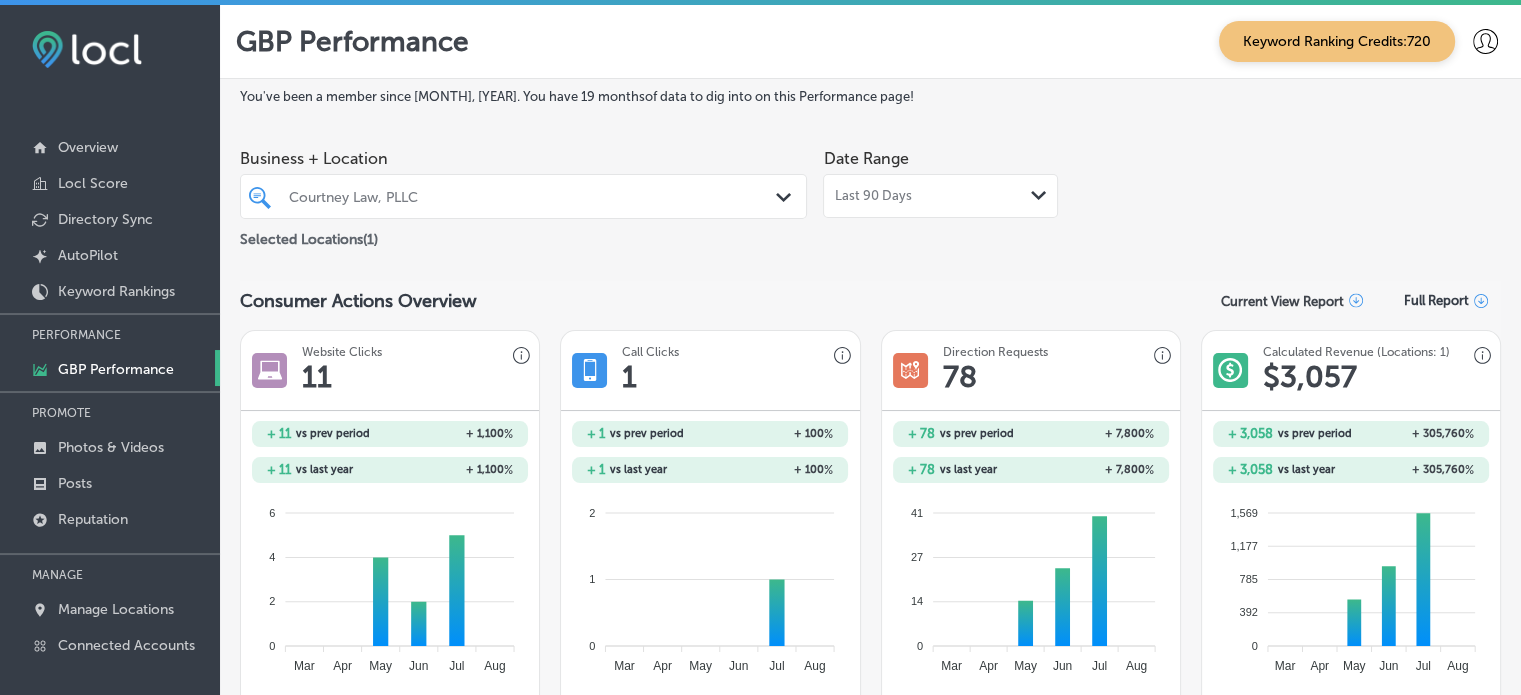 click at bounding box center (87, 49) 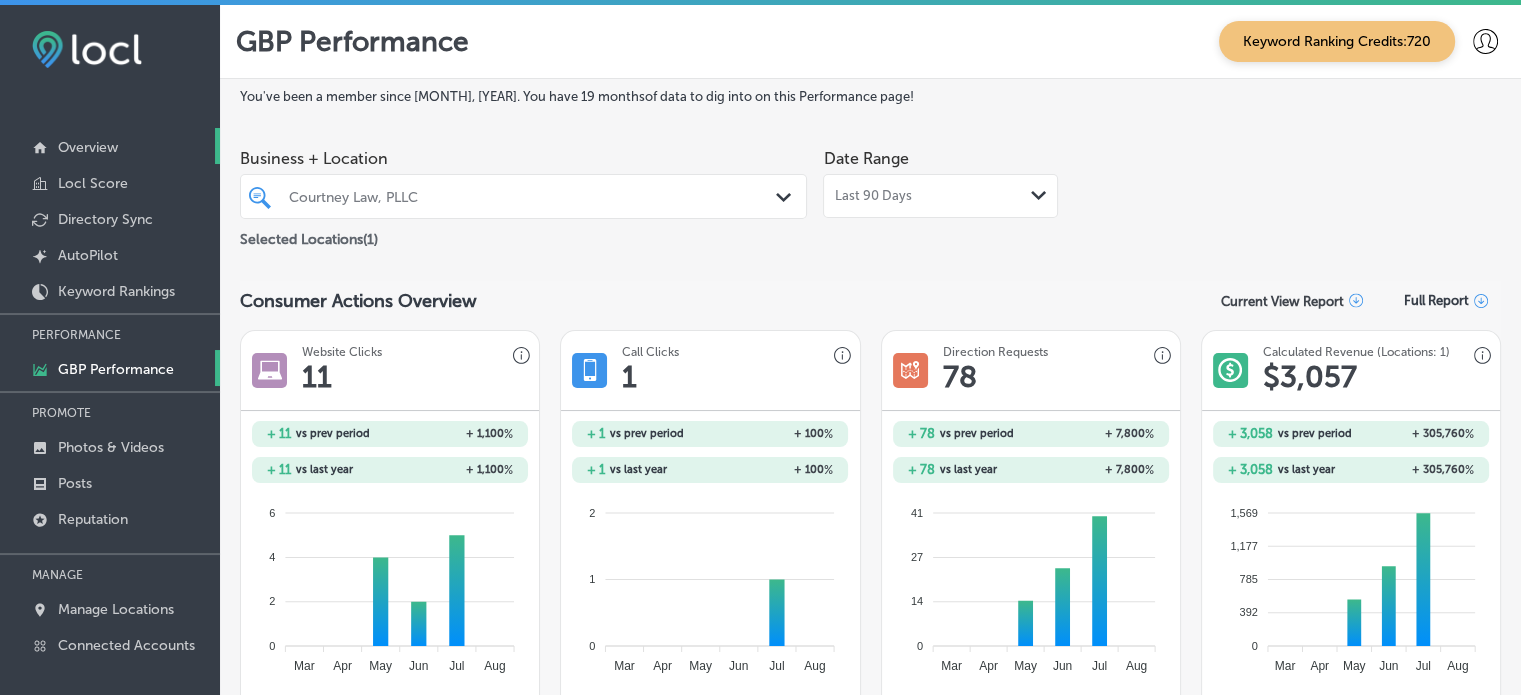 click on "Overview" at bounding box center [88, 147] 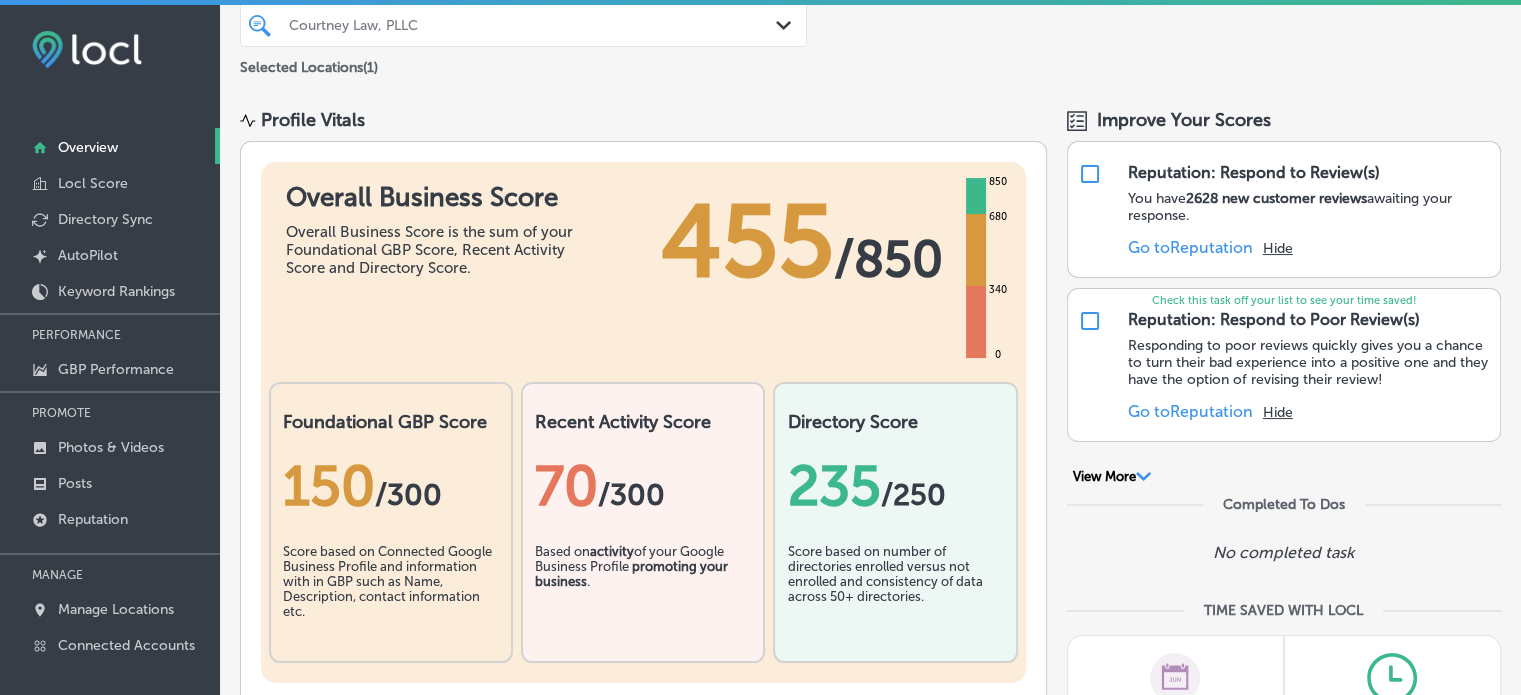 scroll, scrollTop: 0, scrollLeft: 0, axis: both 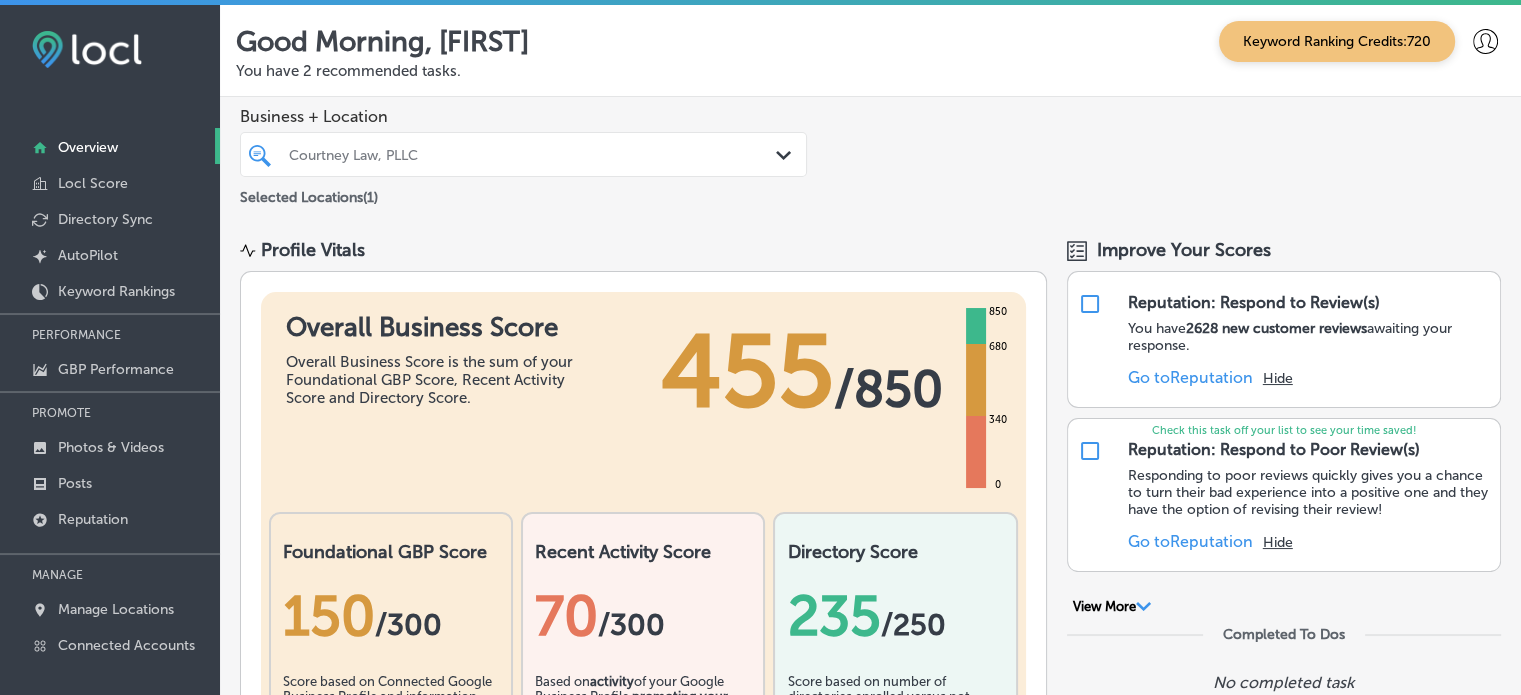 click on "Overview" at bounding box center [88, 147] 